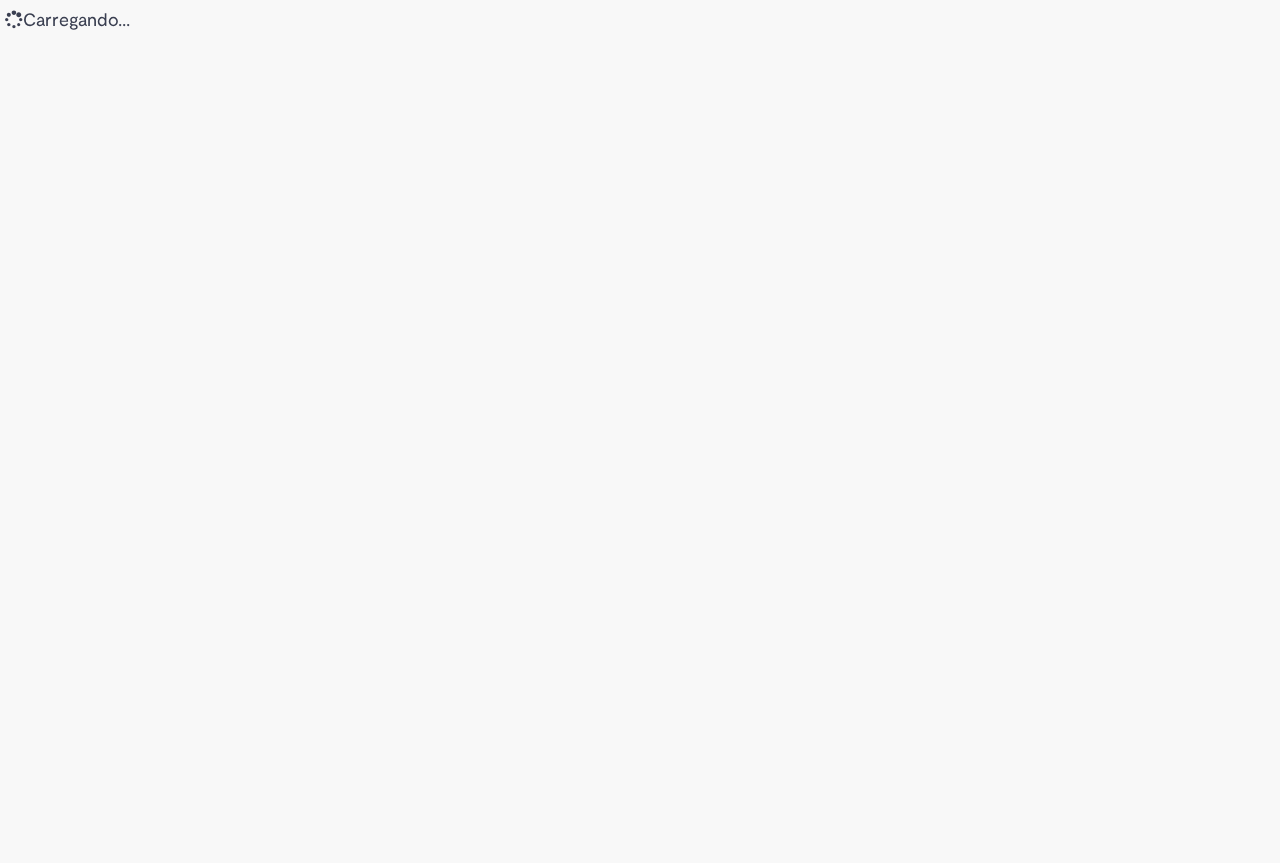 scroll, scrollTop: 0, scrollLeft: 0, axis: both 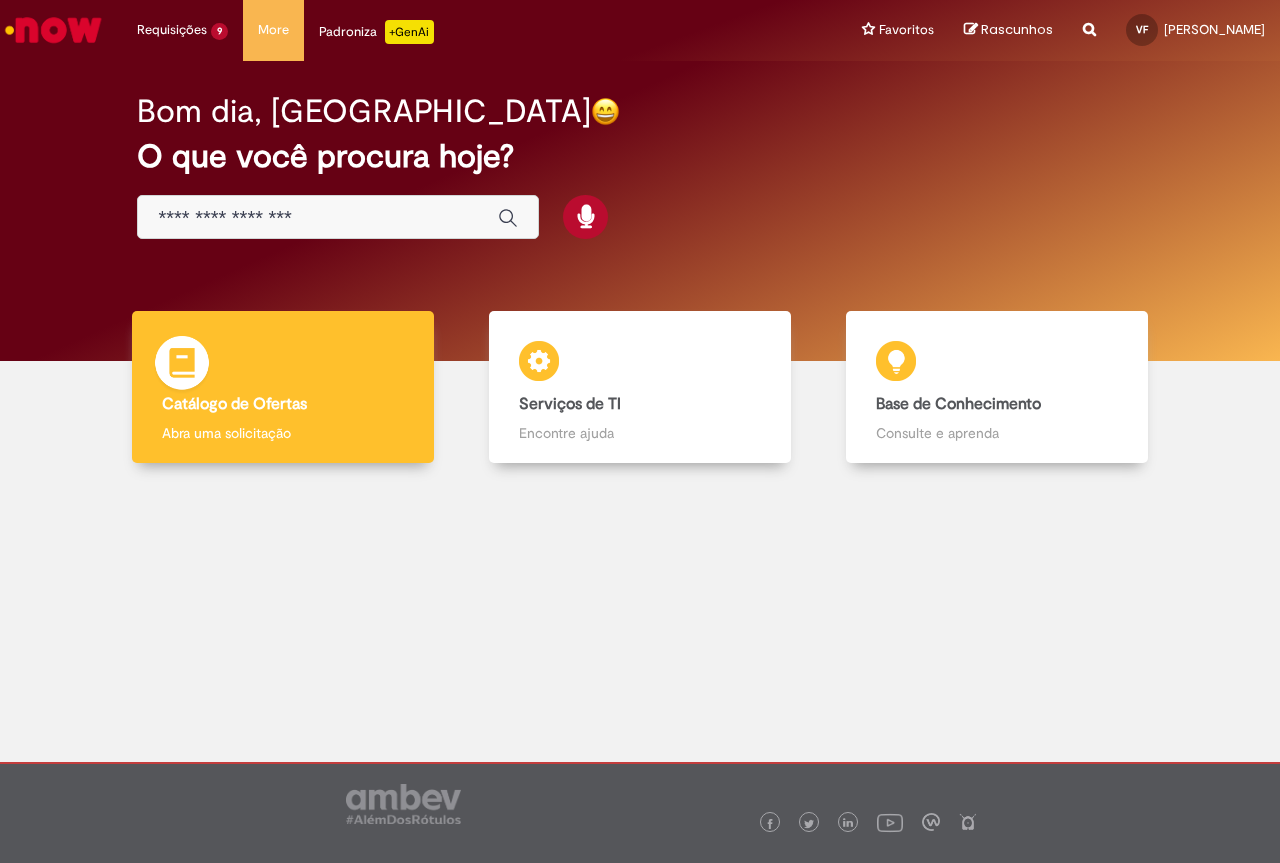 click on "Abra uma solicitação" at bounding box center (283, 433) 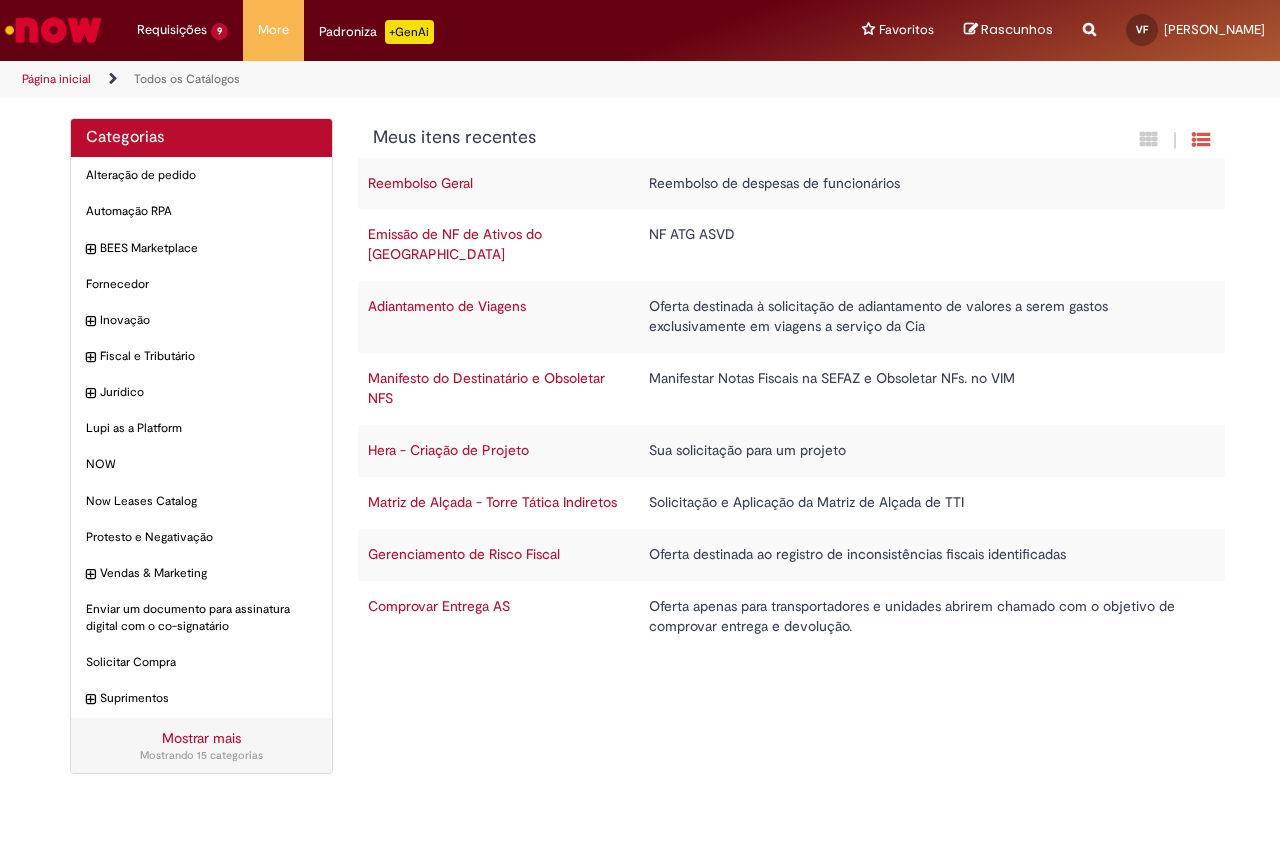 click on "Emissão de NF de Ativos do [GEOGRAPHIC_DATA]" at bounding box center (455, 244) 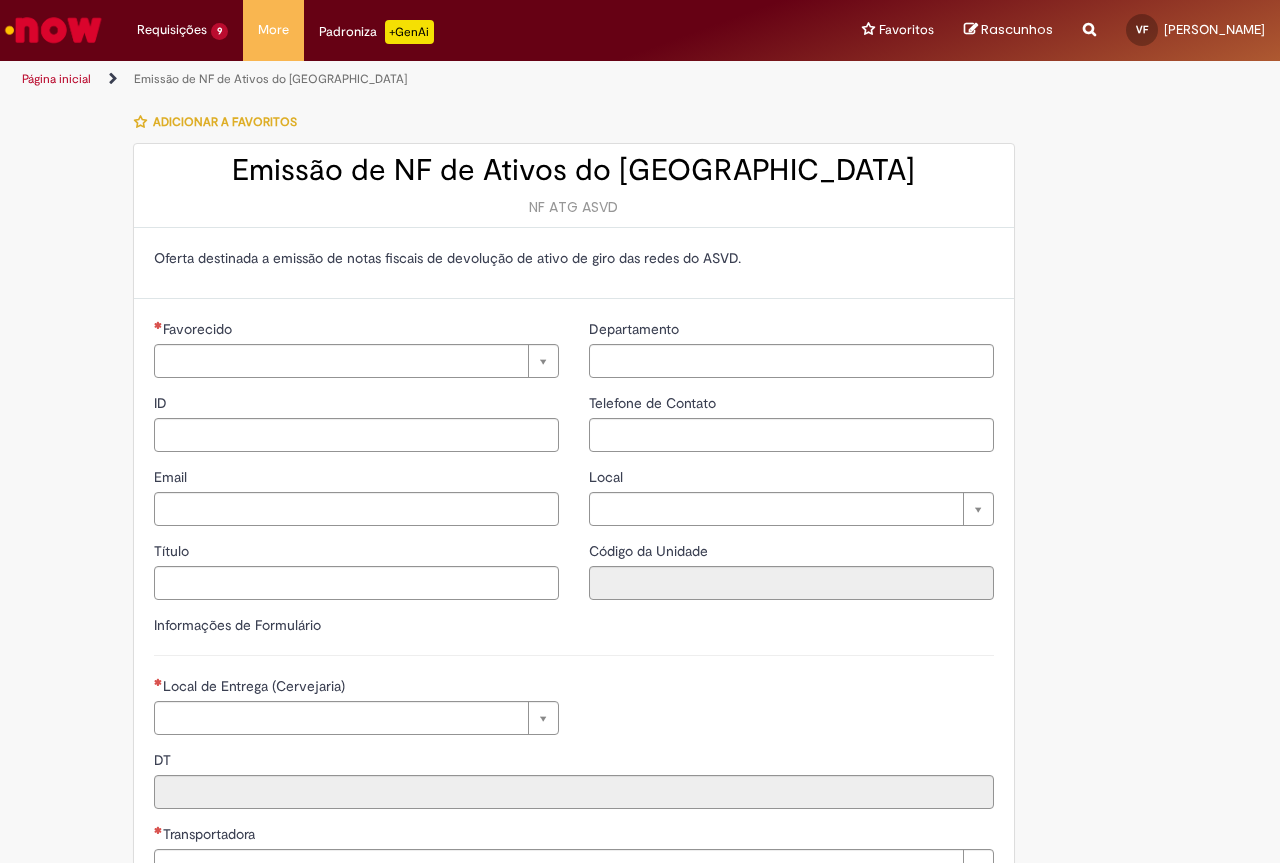 type on "**********" 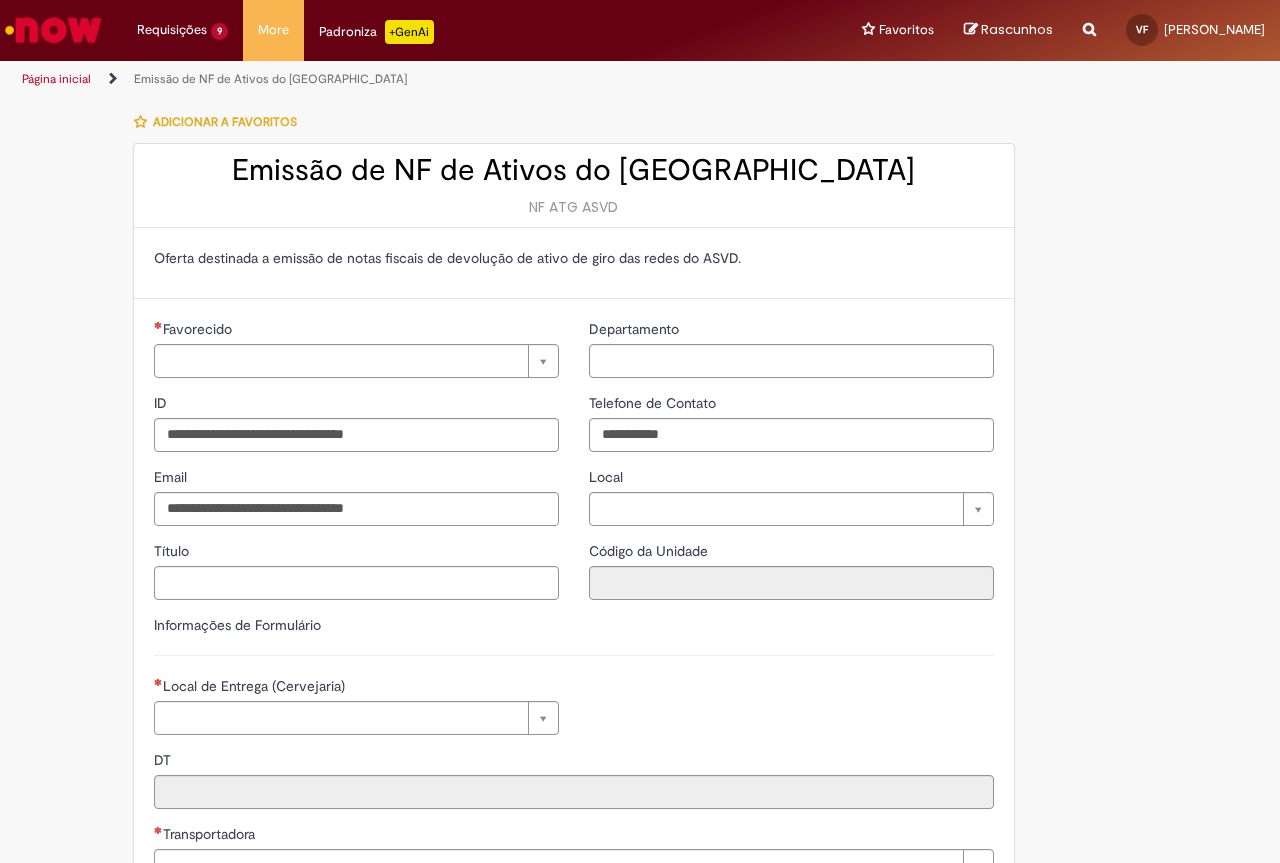 type on "**********" 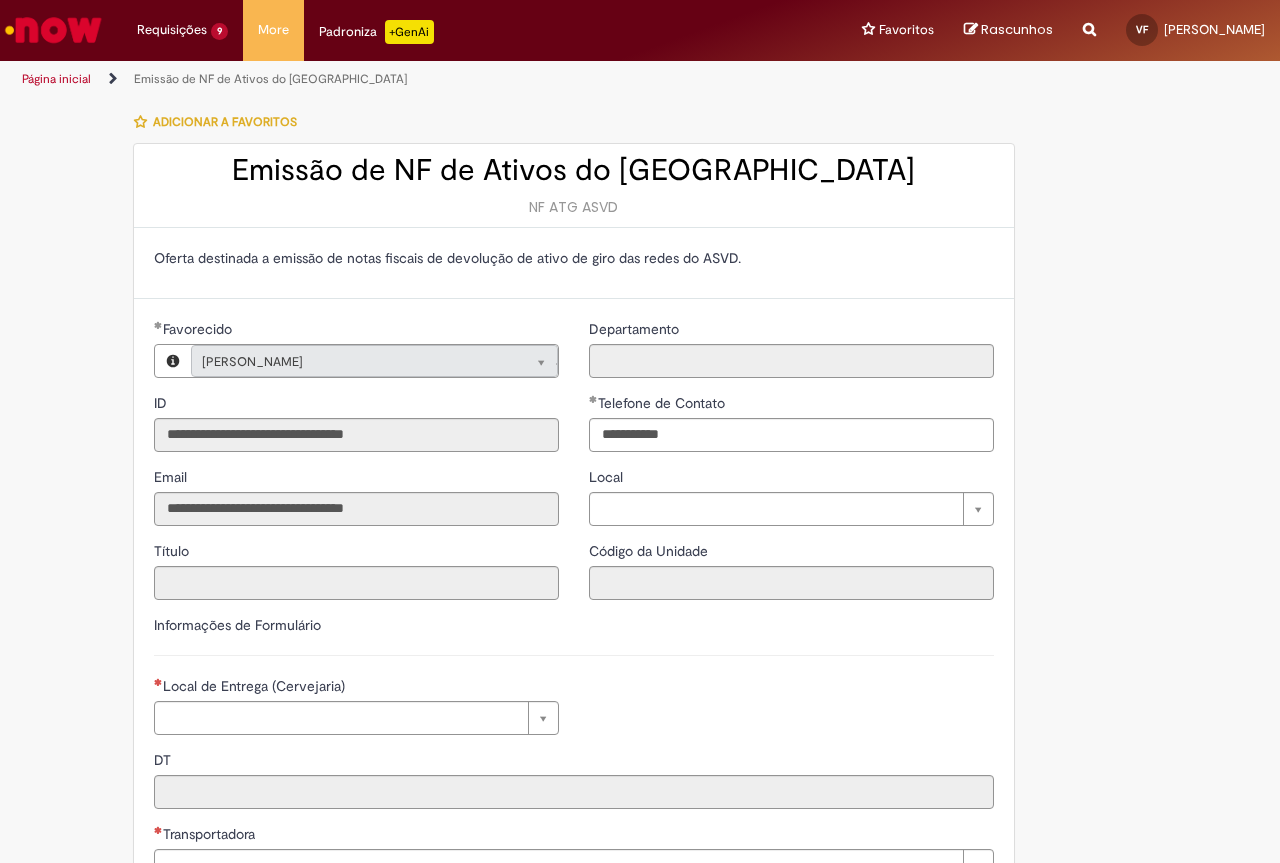 type on "**********" 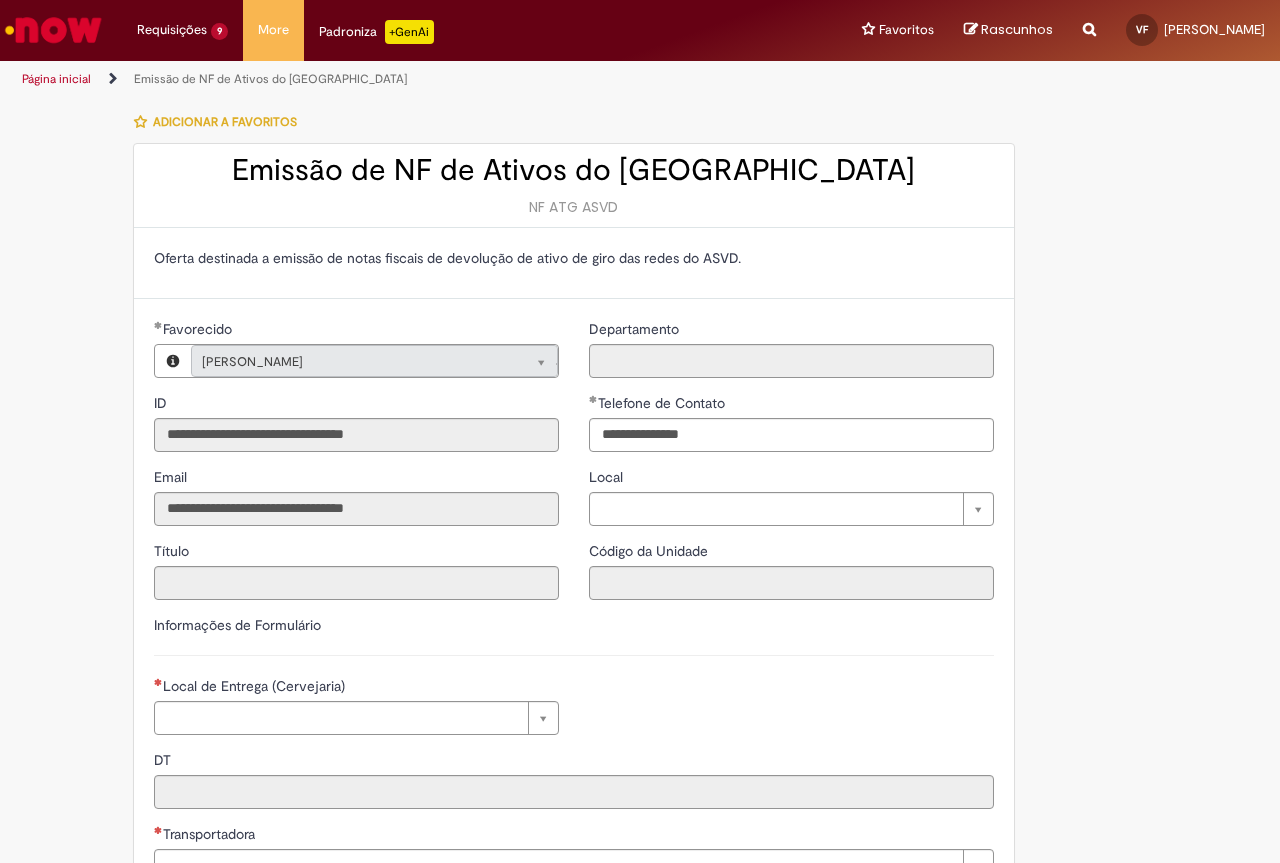 scroll, scrollTop: 200, scrollLeft: 0, axis: vertical 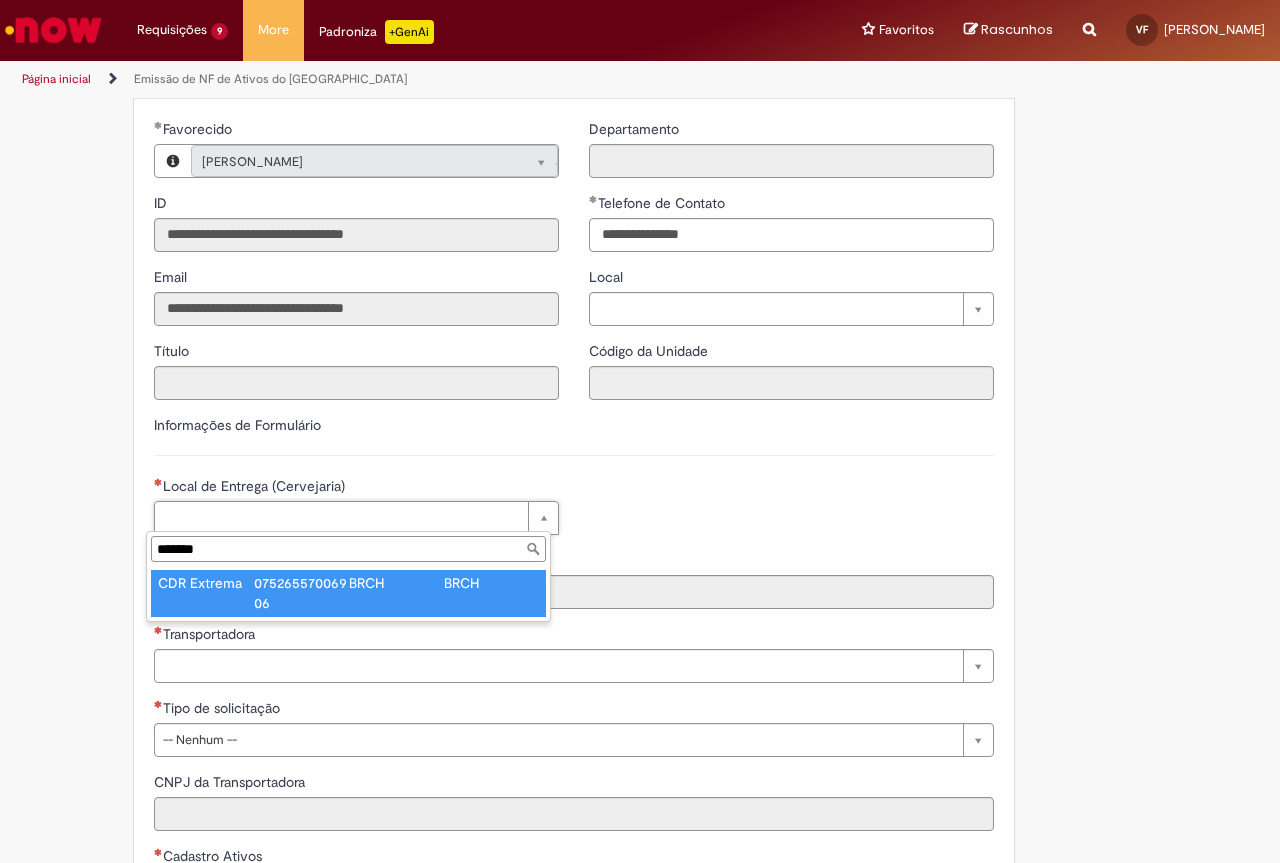type on "*******" 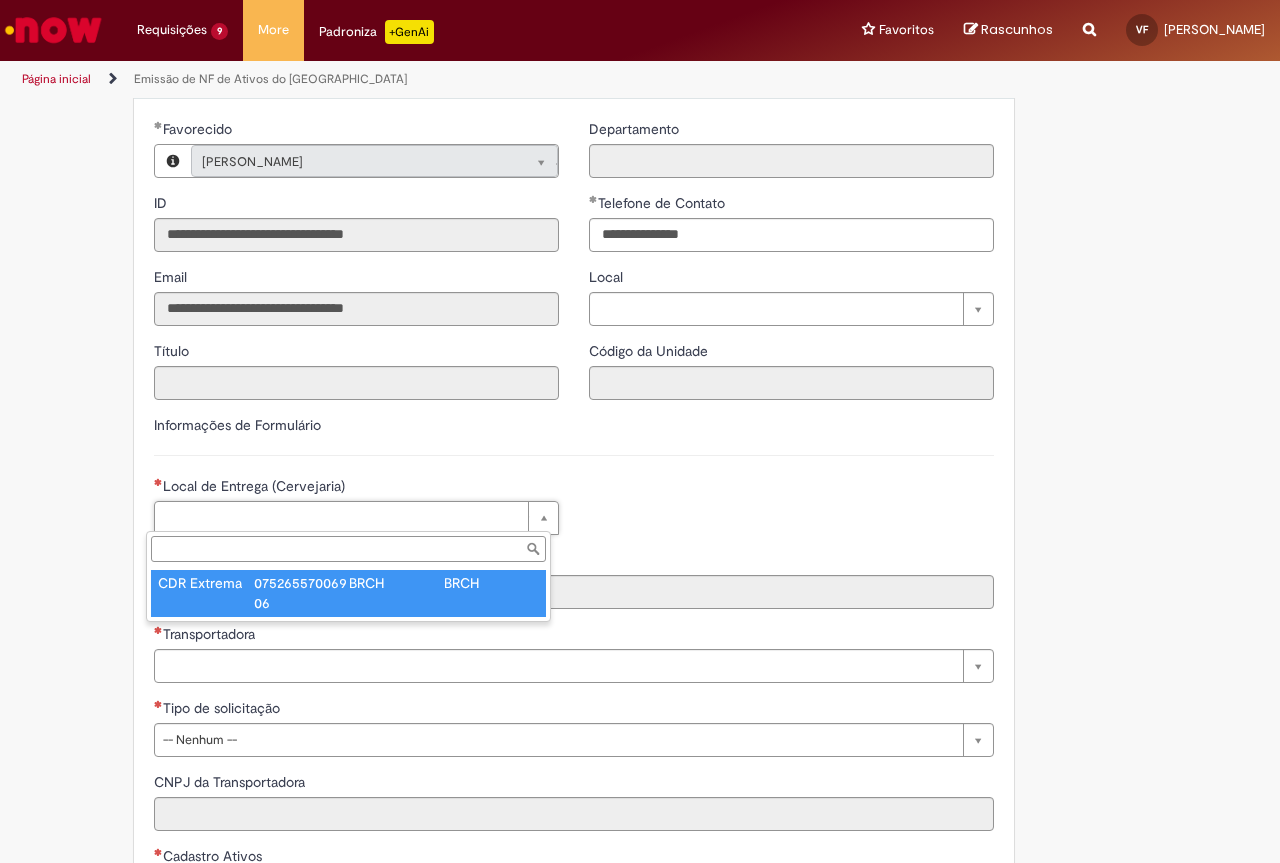 type on "****" 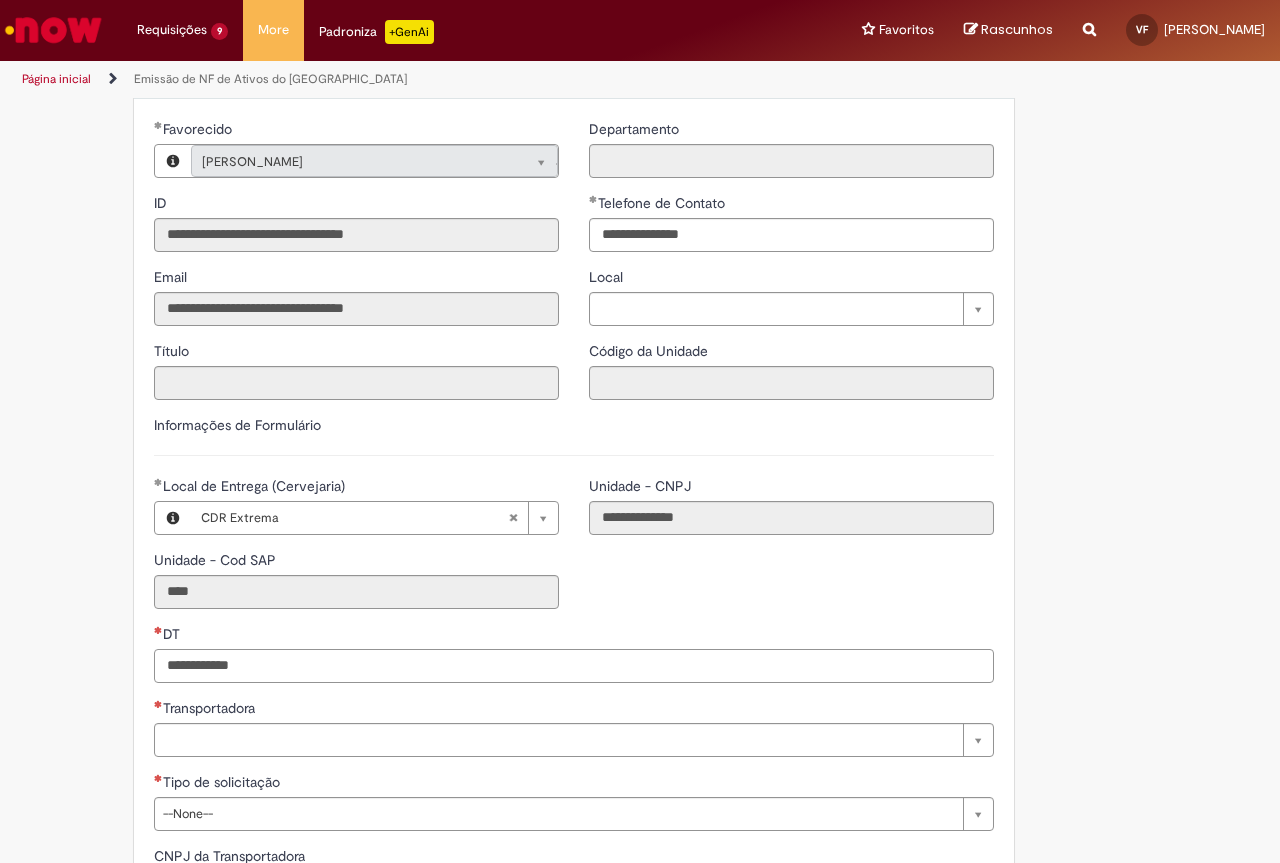 click on "DT" at bounding box center [574, 666] 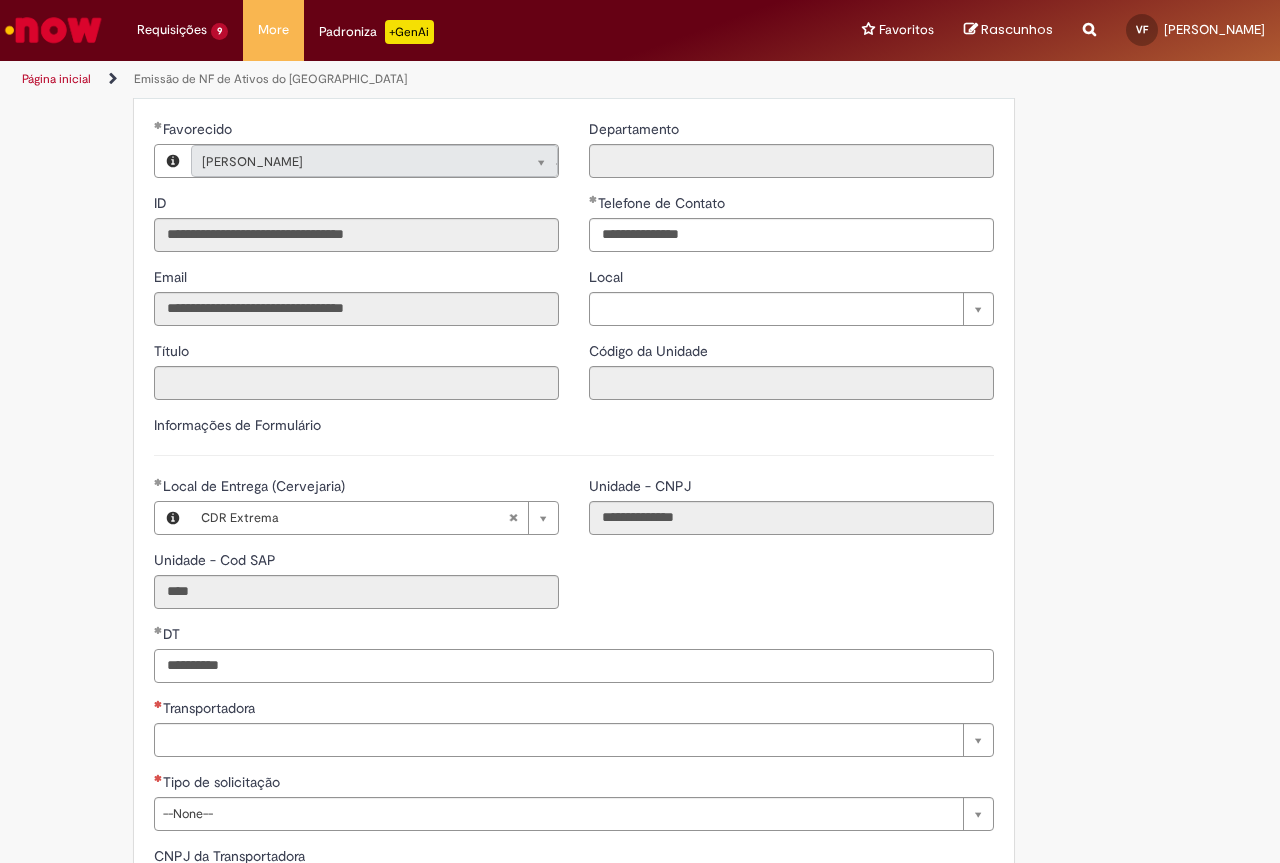 type on "**********" 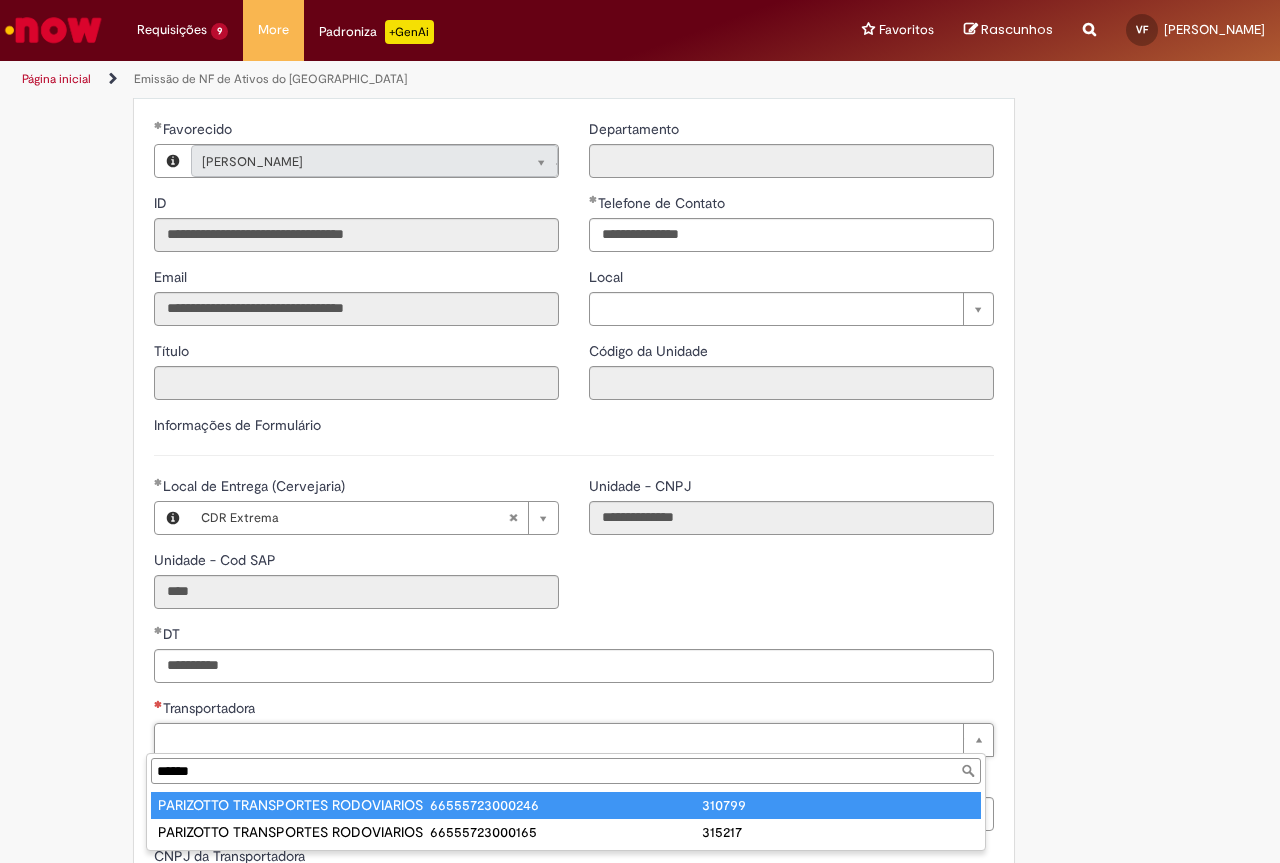 type on "******" 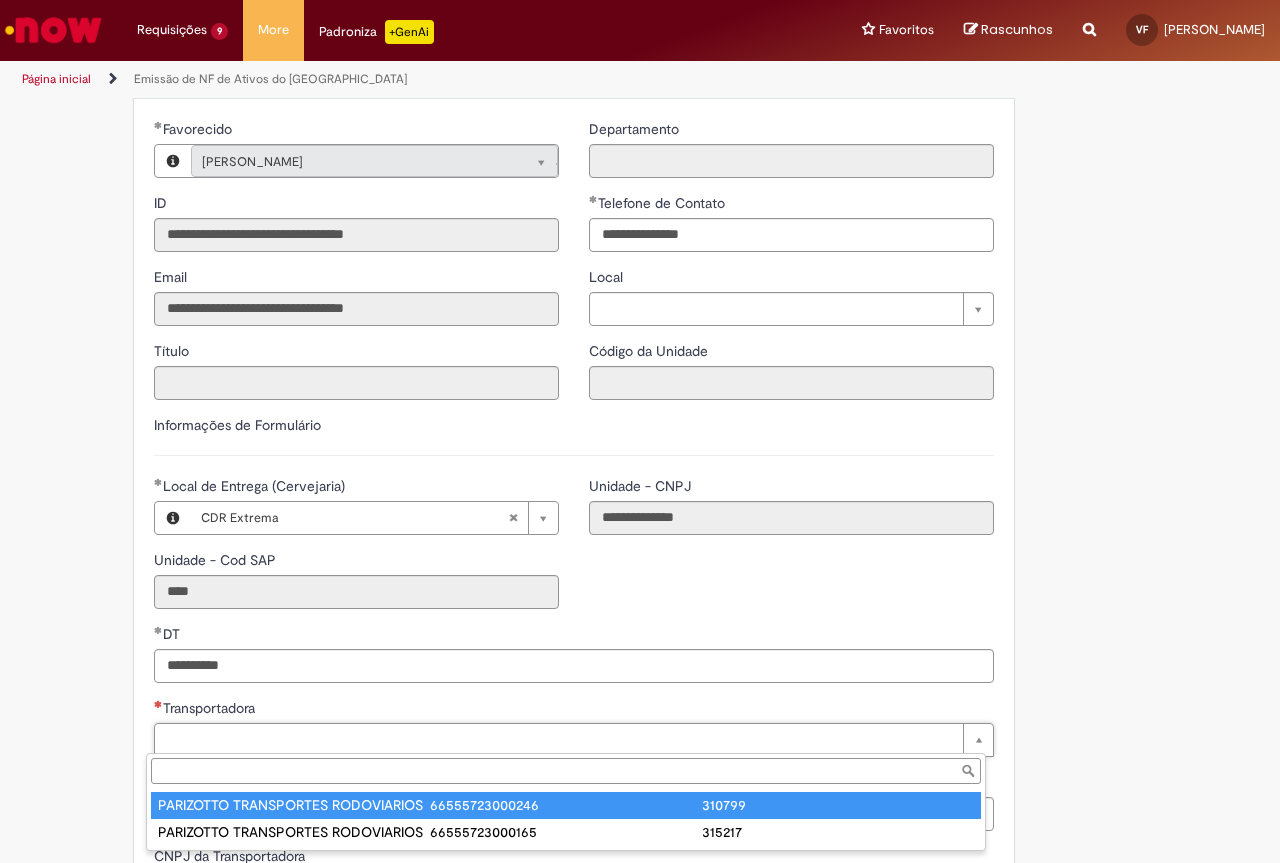 type on "**********" 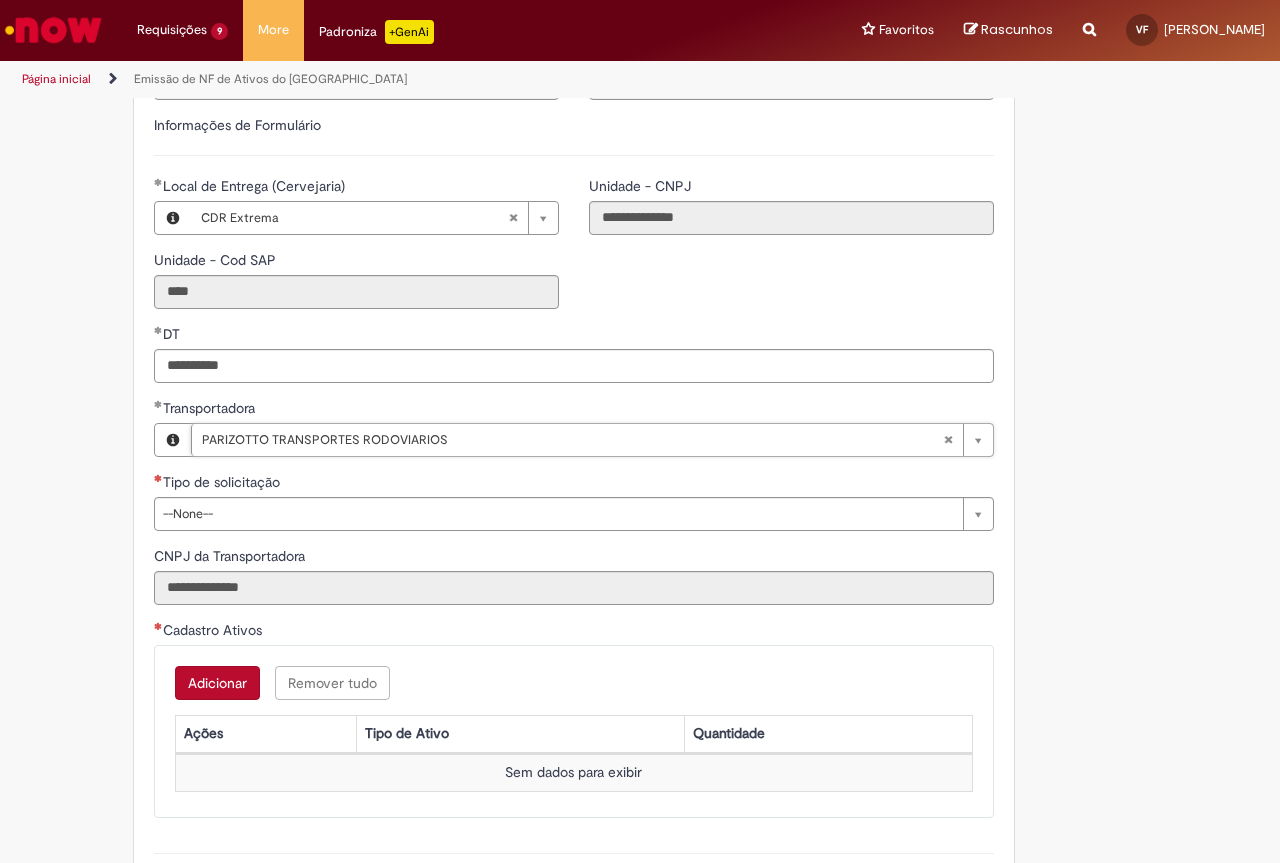 scroll, scrollTop: 600, scrollLeft: 0, axis: vertical 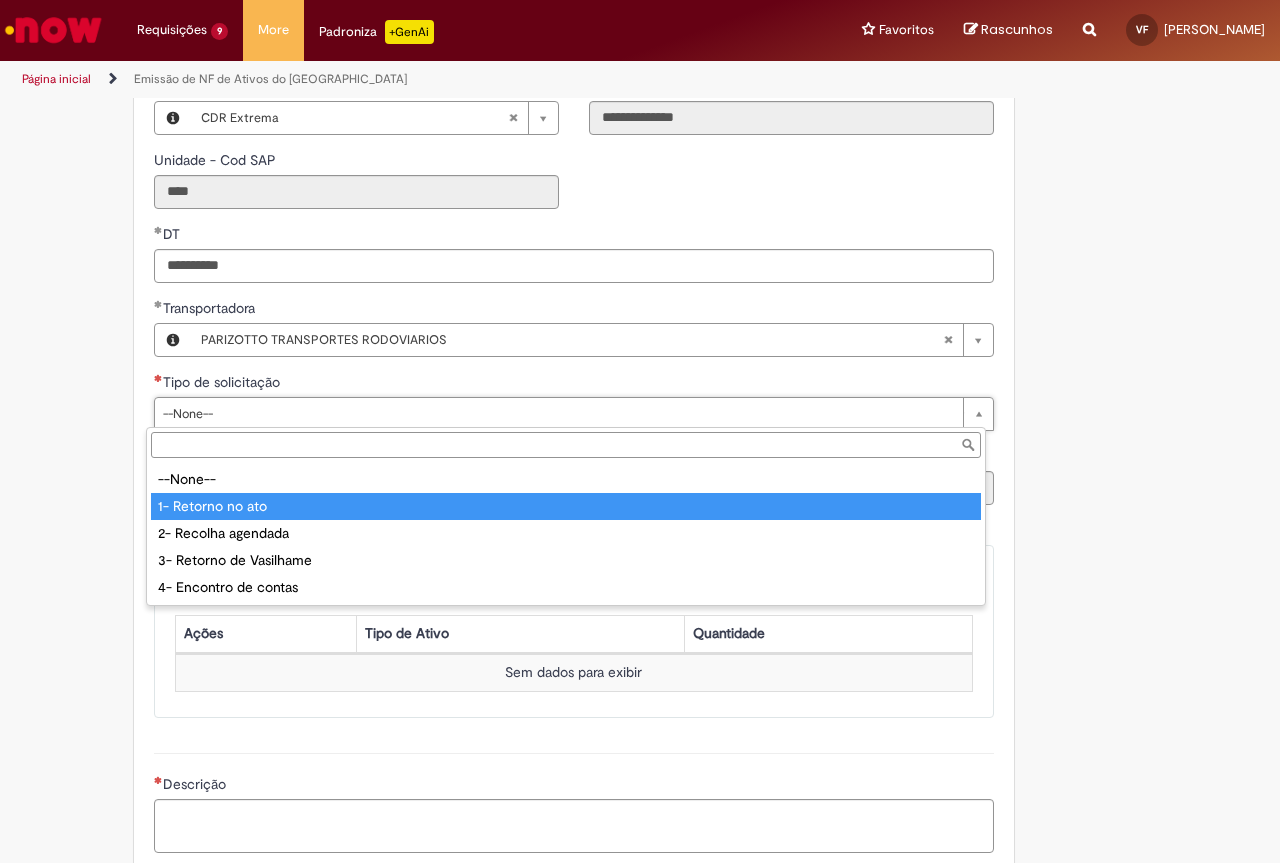 type on "**********" 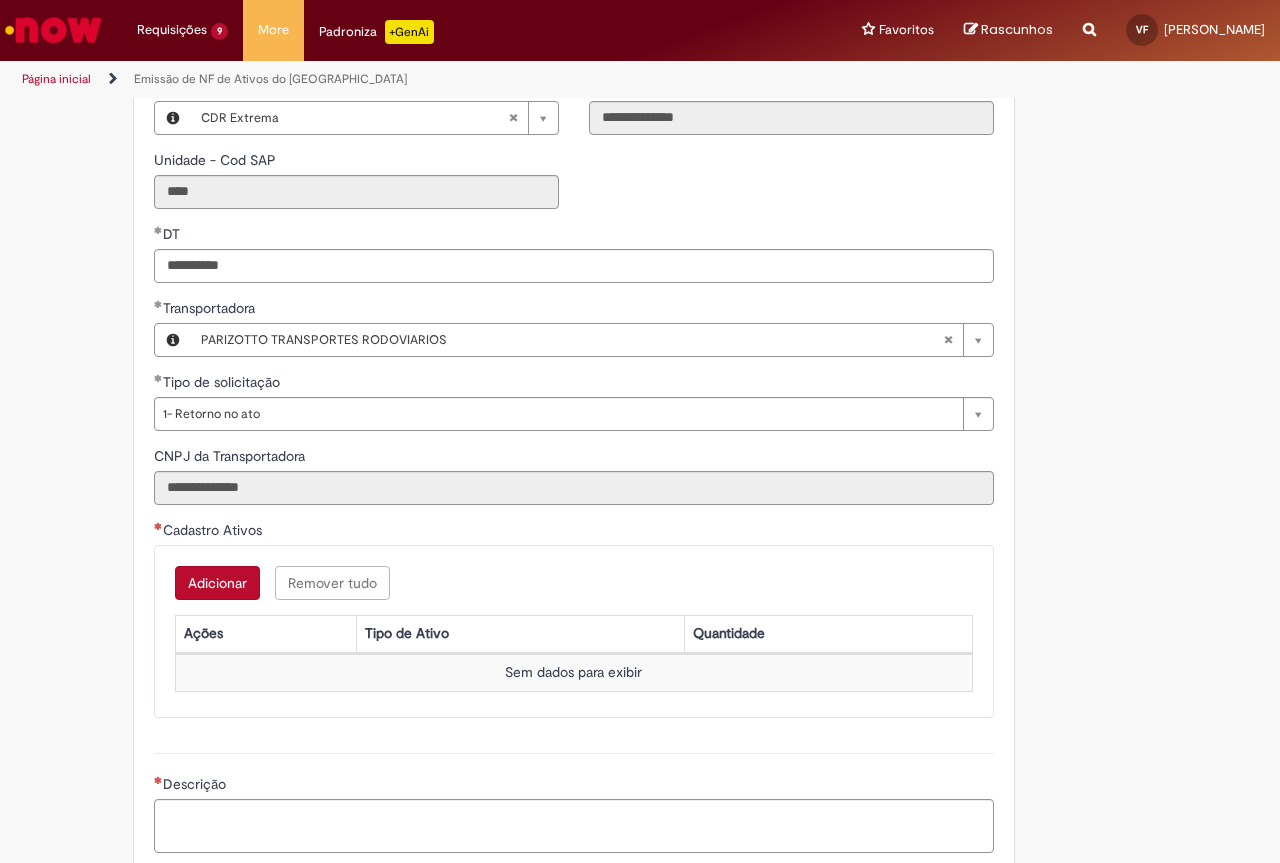 click on "Adicionar" at bounding box center [217, 583] 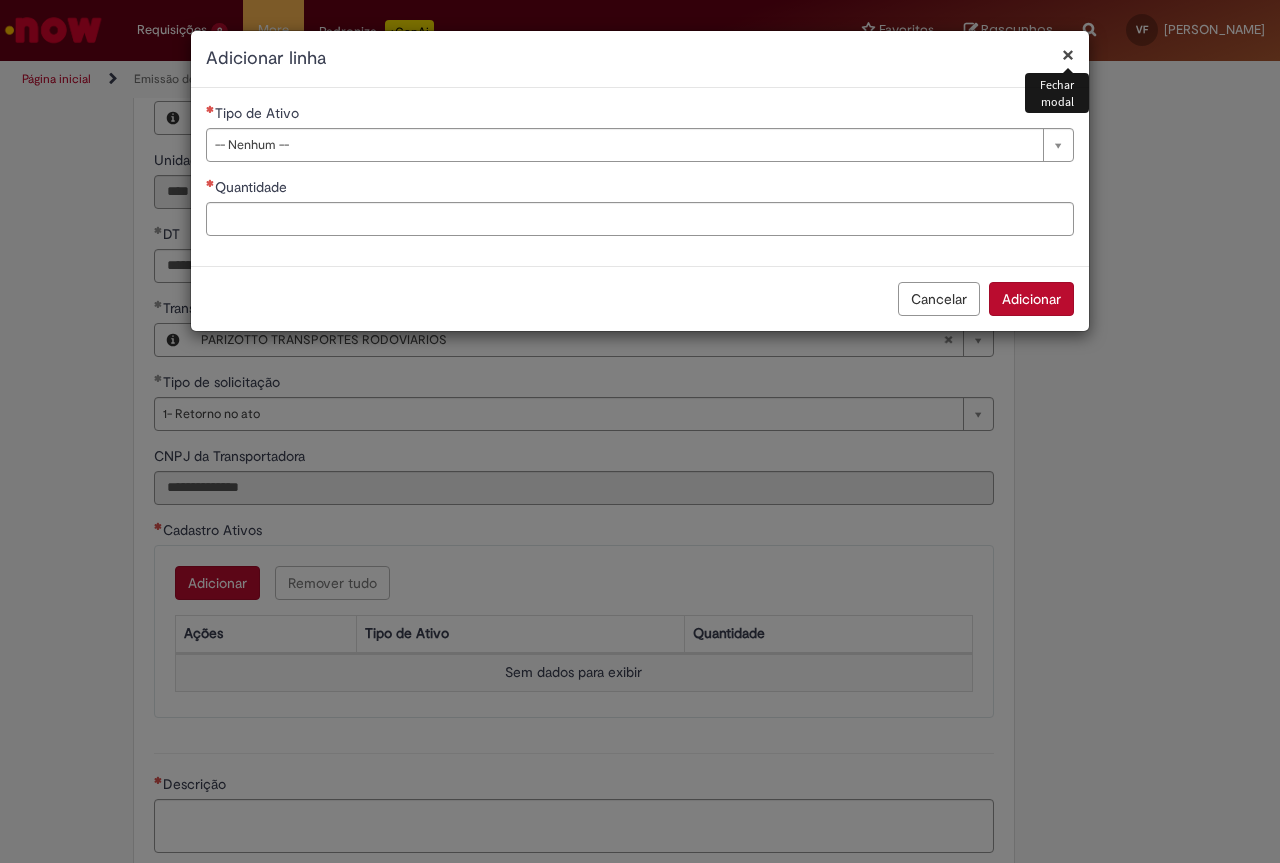 drag, startPoint x: 298, startPoint y: 148, endPoint x: 303, endPoint y: 192, distance: 44.28318 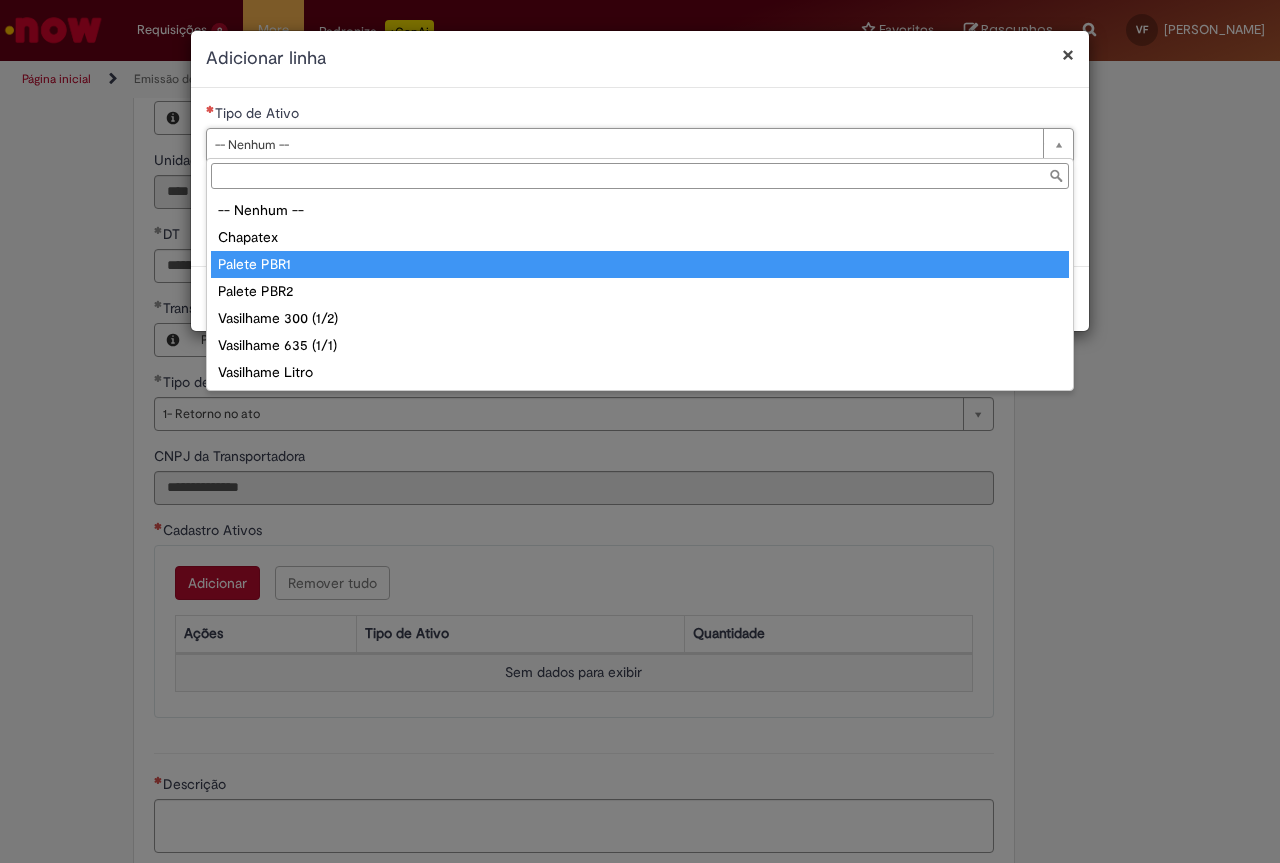 type on "**********" 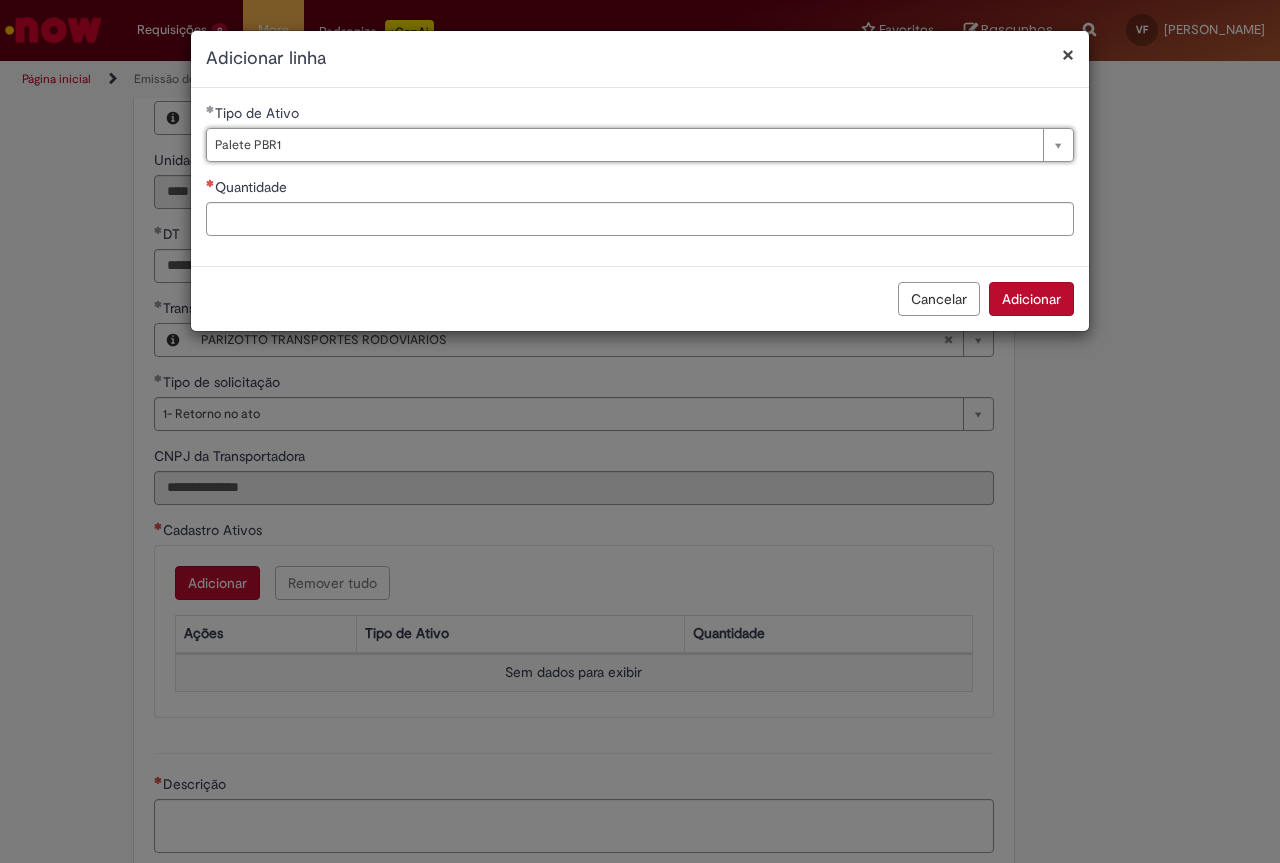 click on "**********" at bounding box center (640, 177) 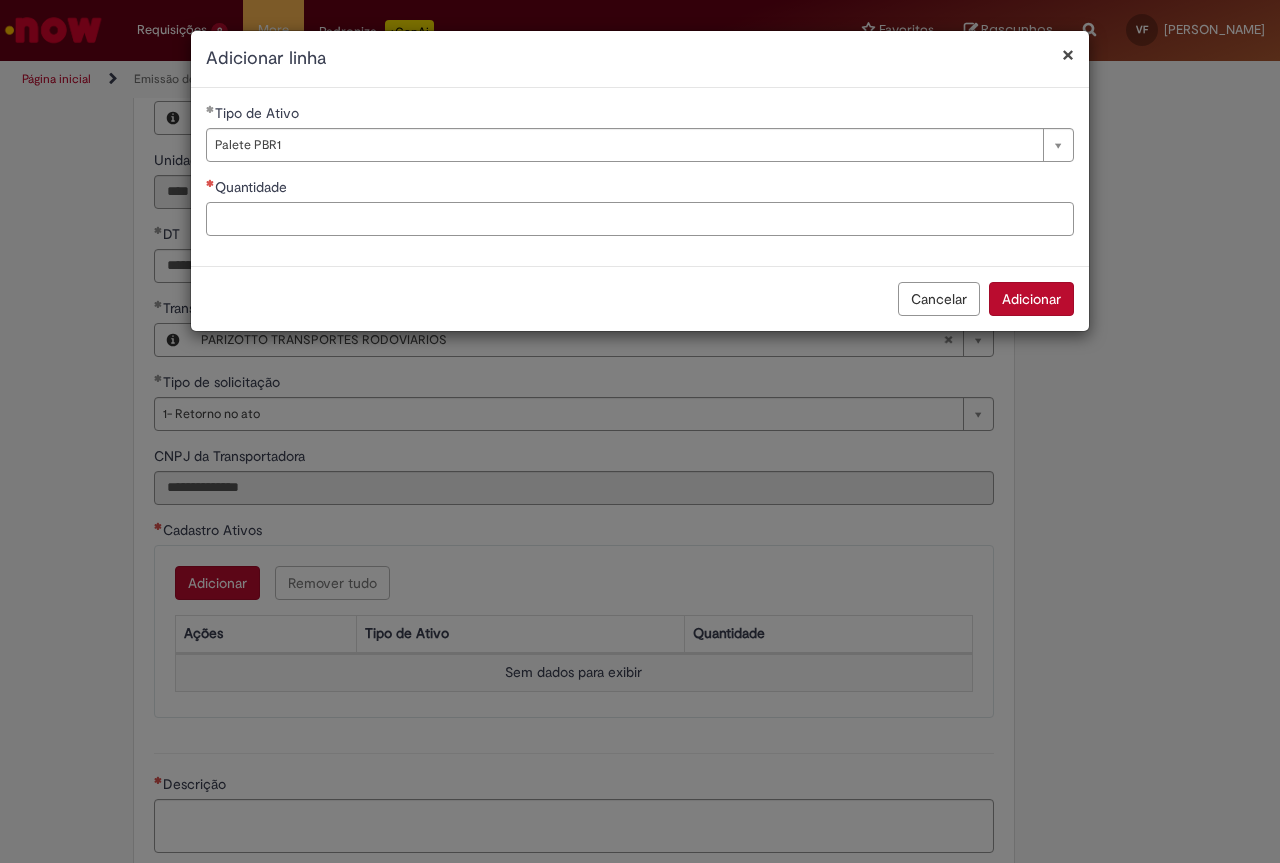 click on "Quantidade" at bounding box center [640, 219] 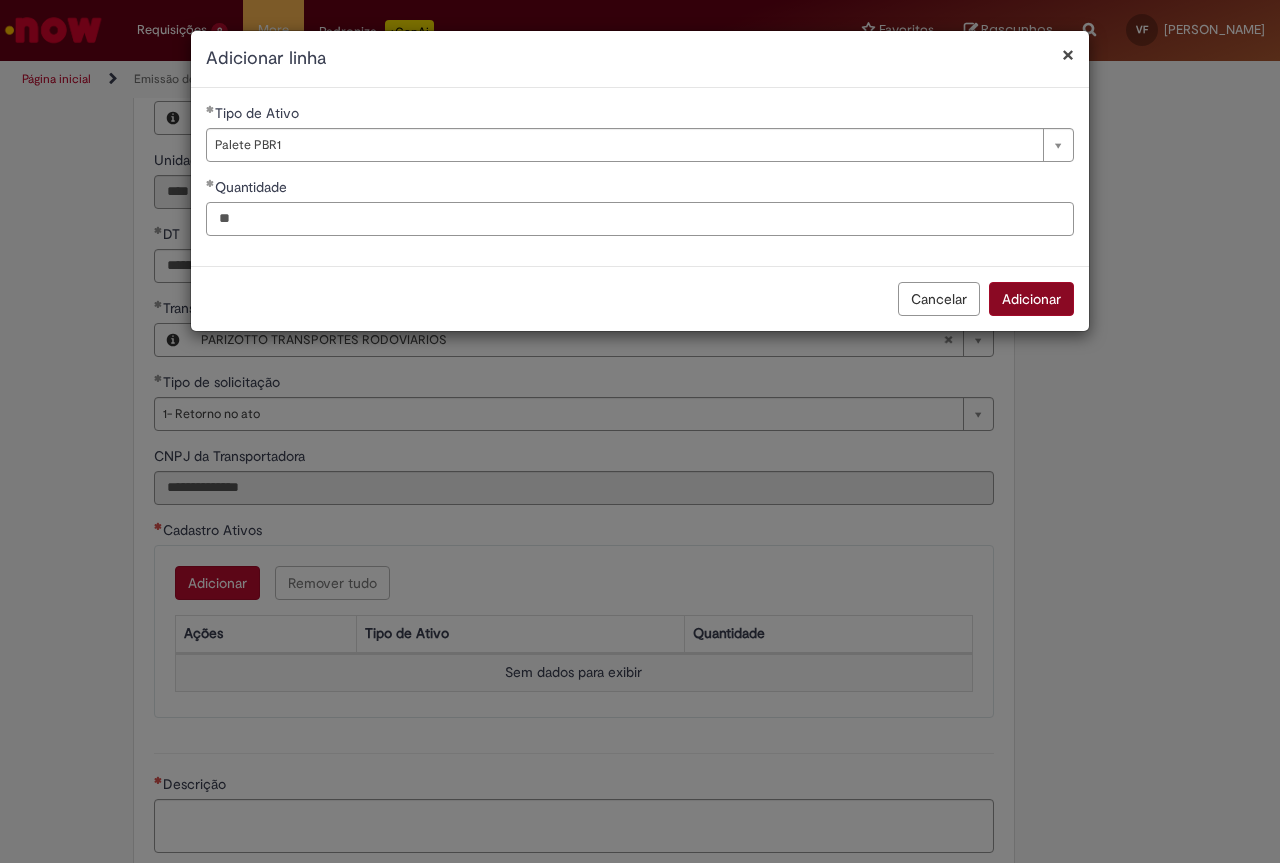 type on "**" 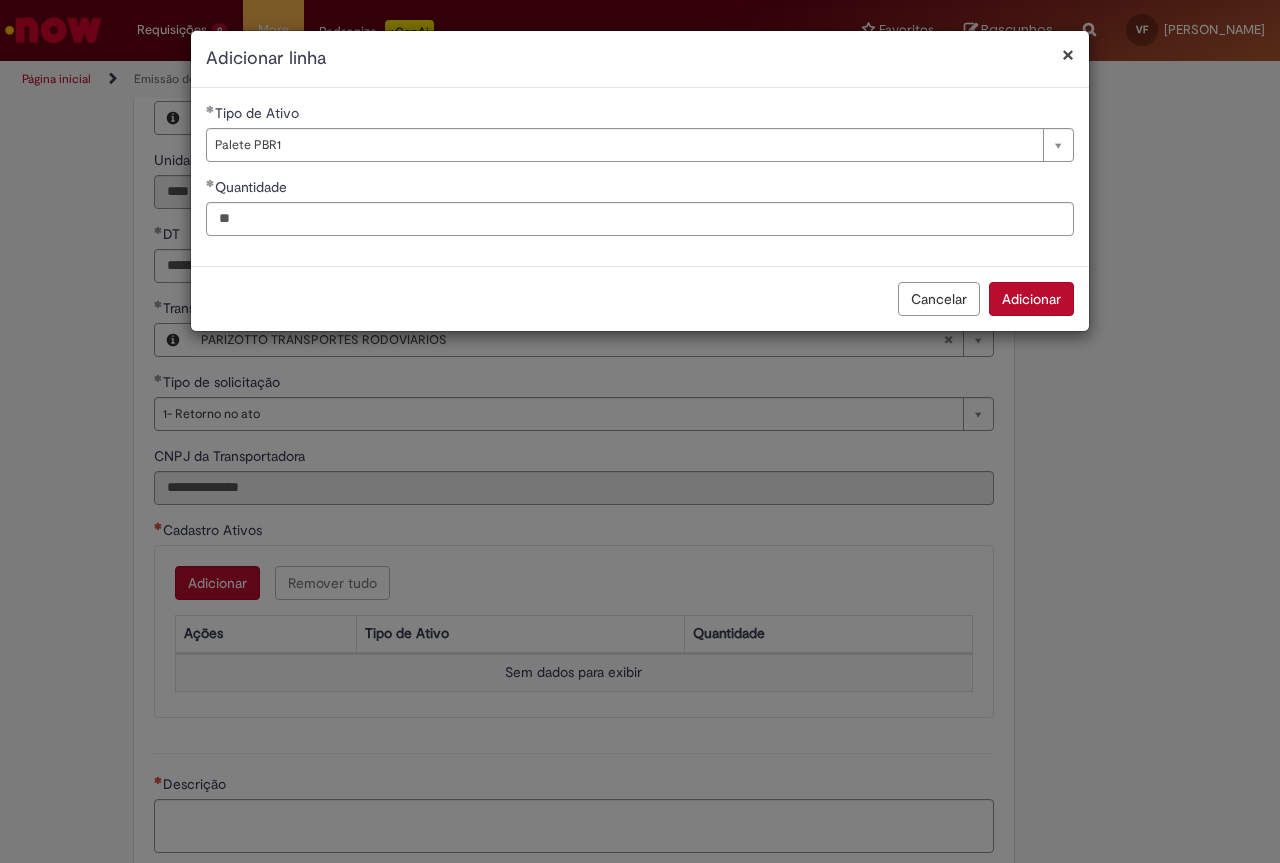 drag, startPoint x: 1017, startPoint y: 293, endPoint x: 989, endPoint y: 324, distance: 41.773197 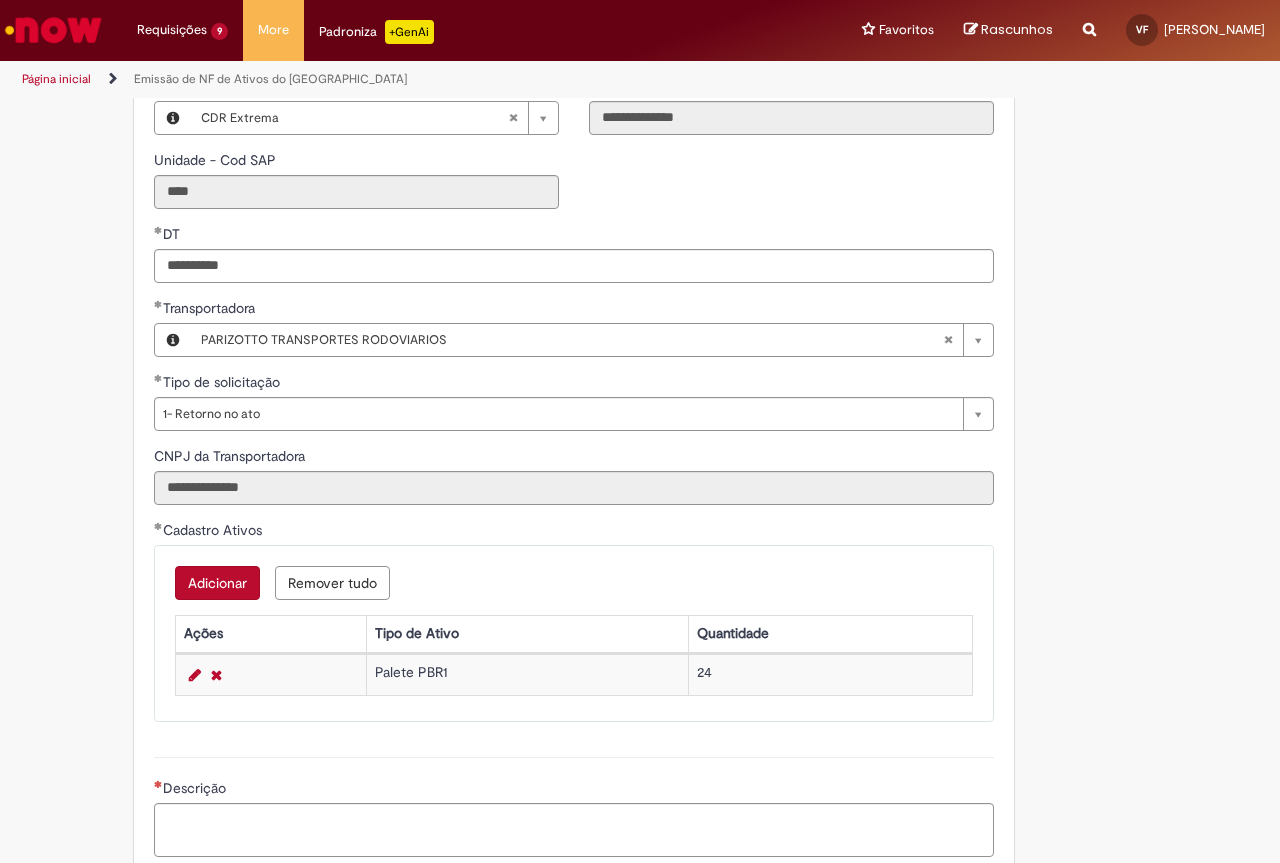 click on "Adicionar" at bounding box center (217, 583) 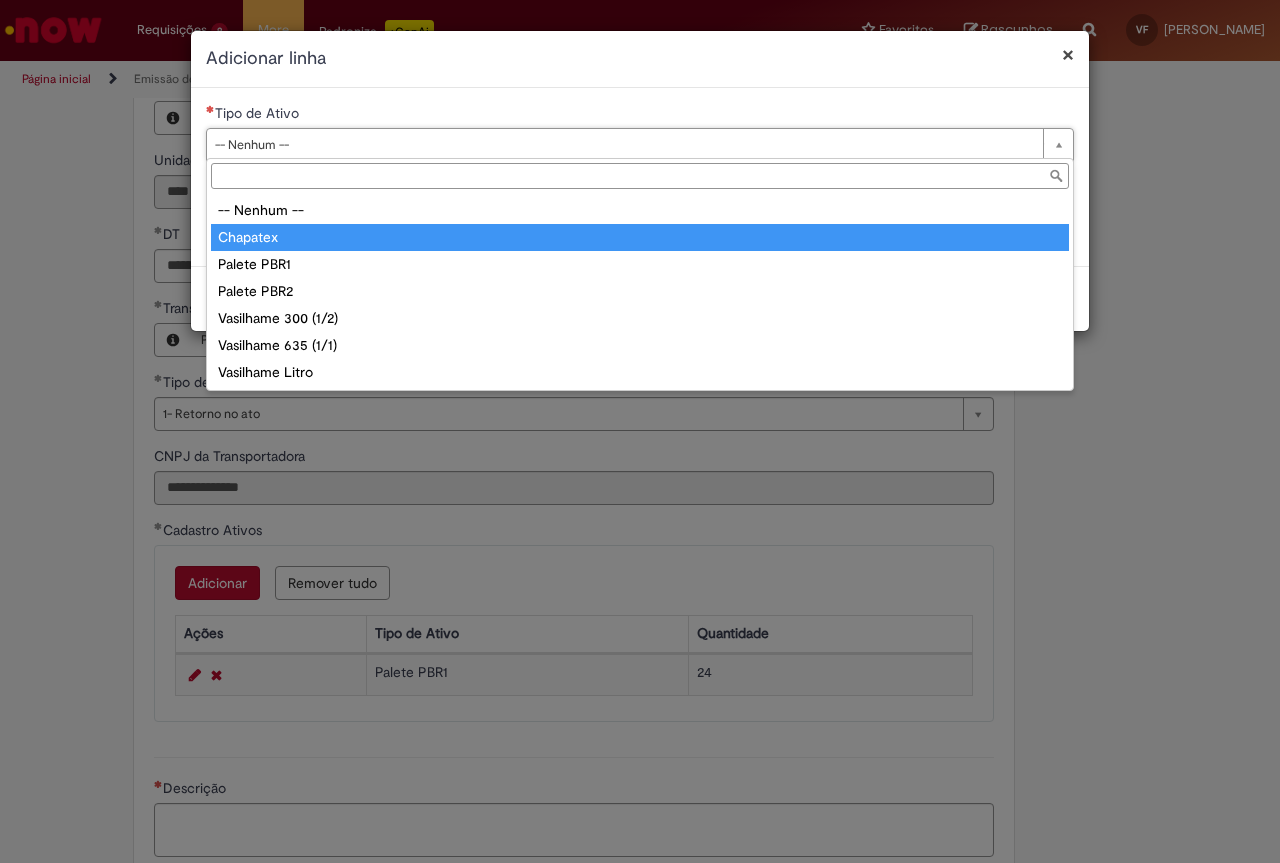 type on "********" 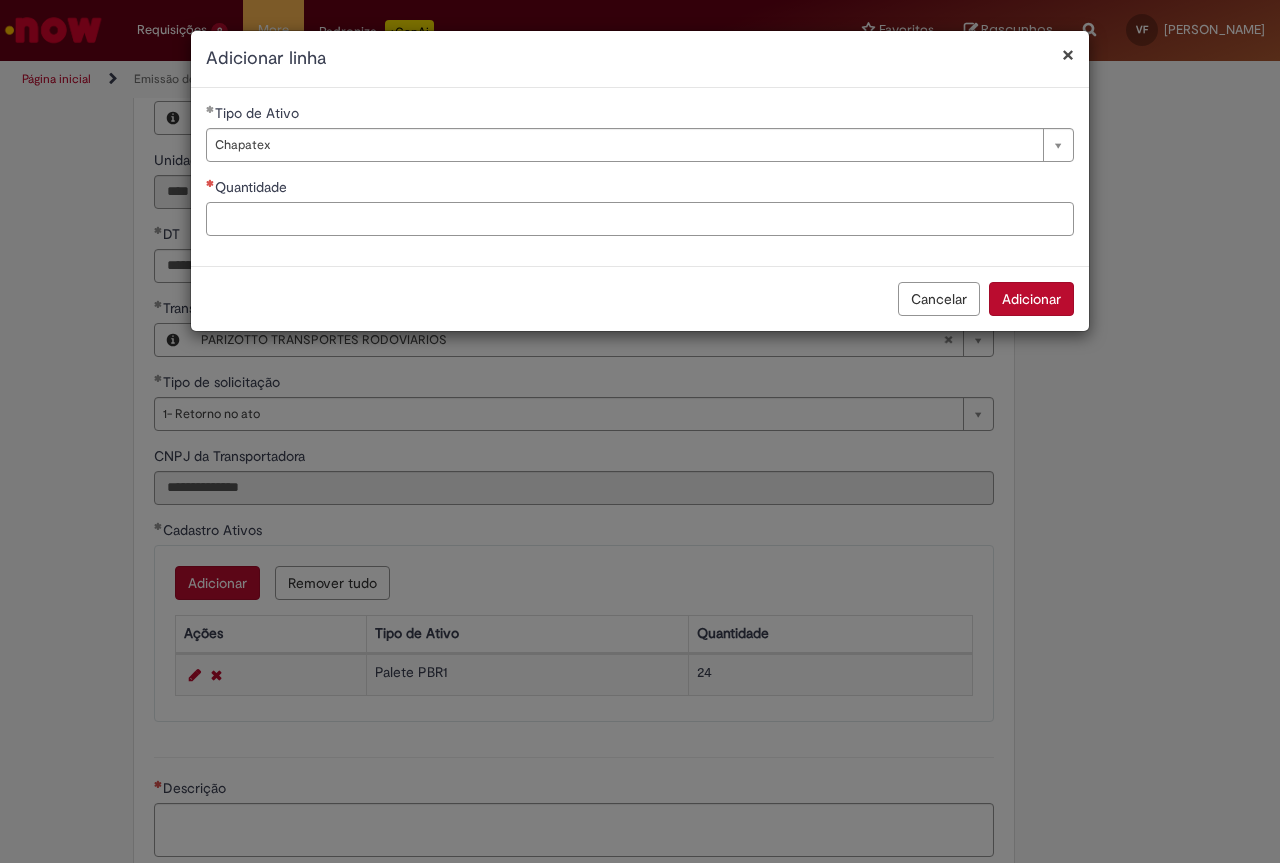 click on "Quantidade" at bounding box center [640, 219] 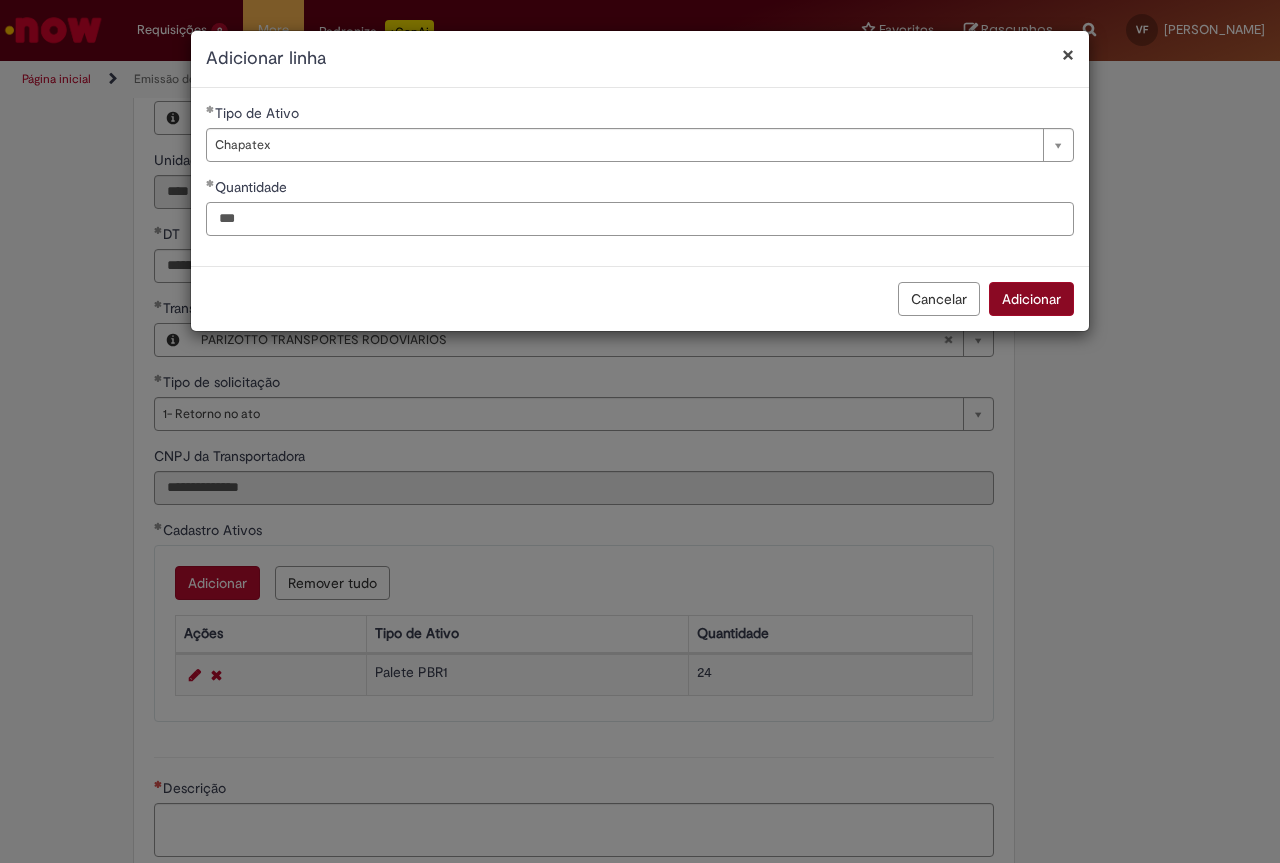 type on "***" 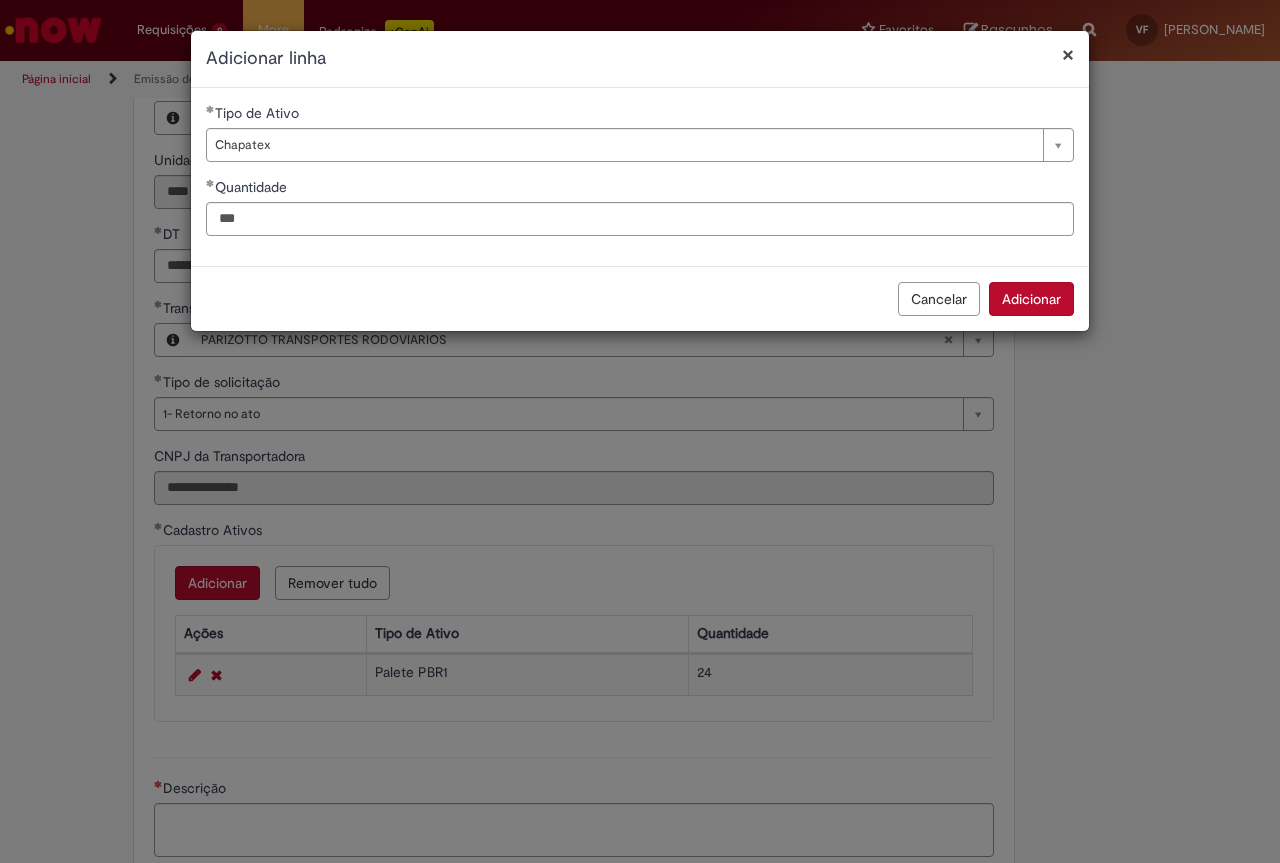 click on "Adicionar" at bounding box center (1031, 299) 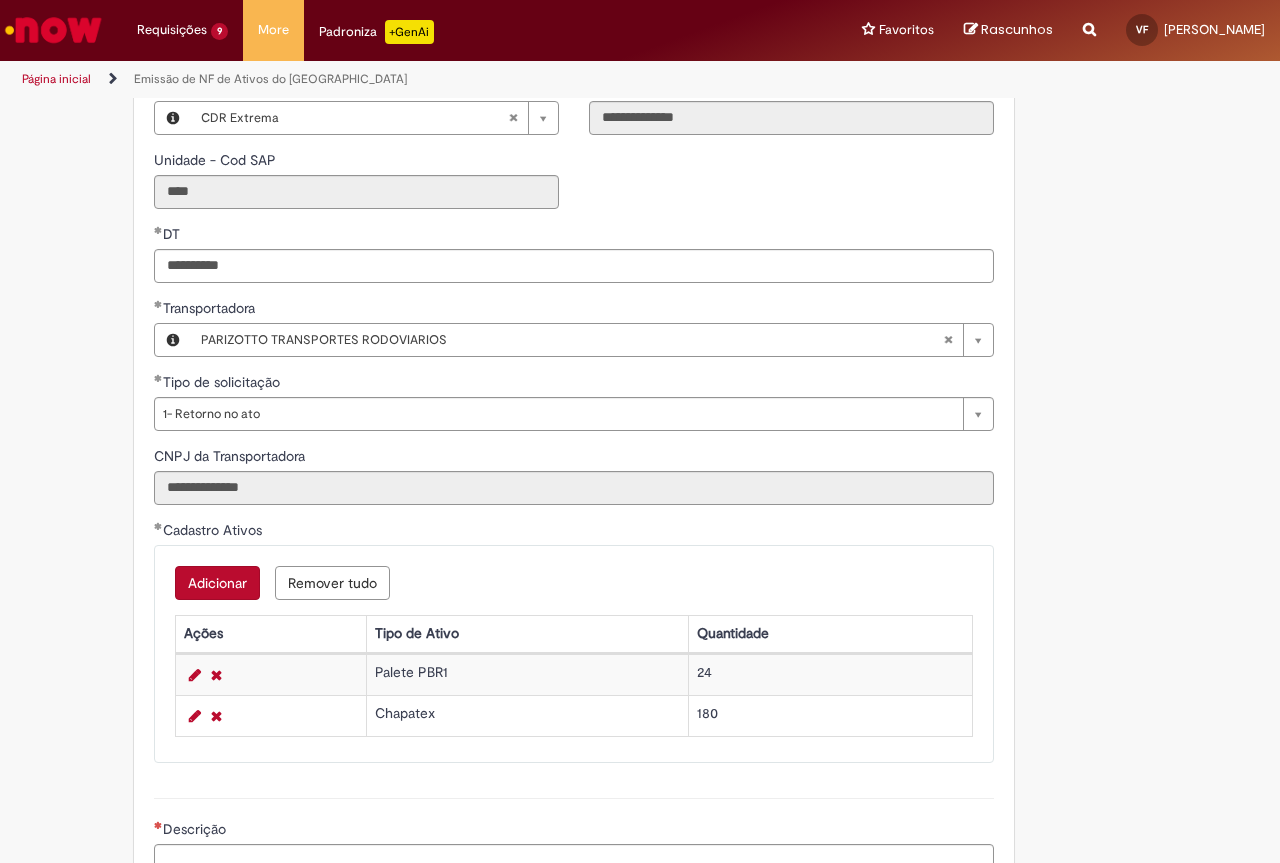 scroll, scrollTop: 897, scrollLeft: 0, axis: vertical 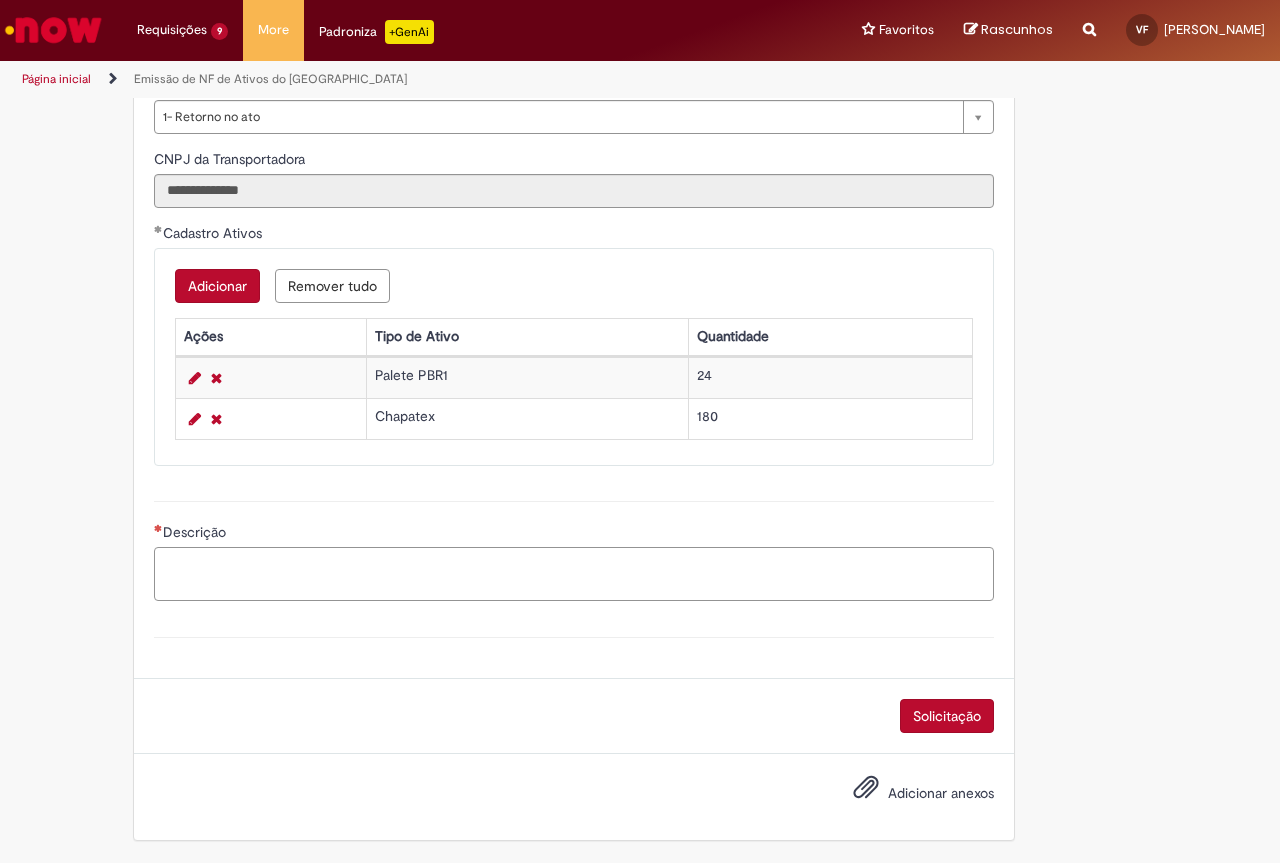 click on "Descrição" at bounding box center (574, 574) 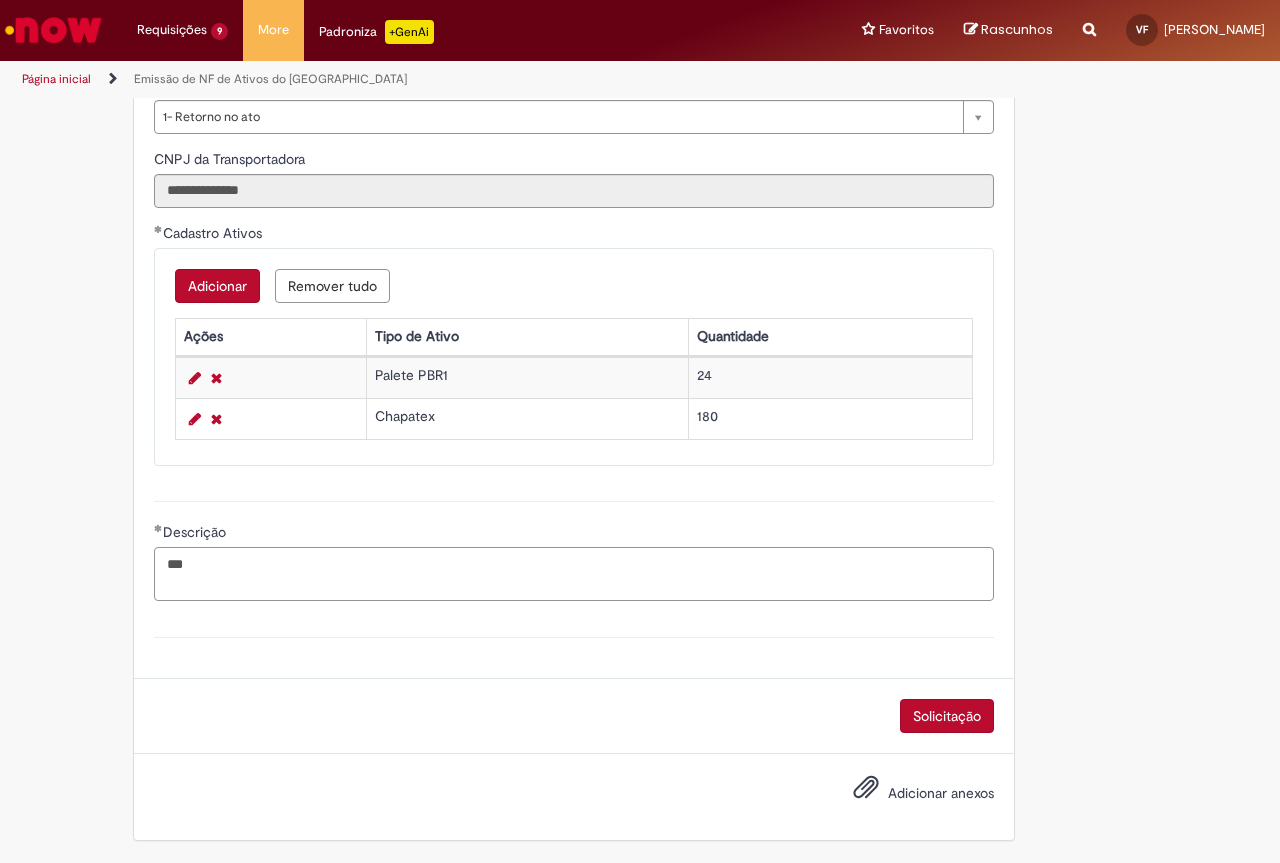 paste on "**********" 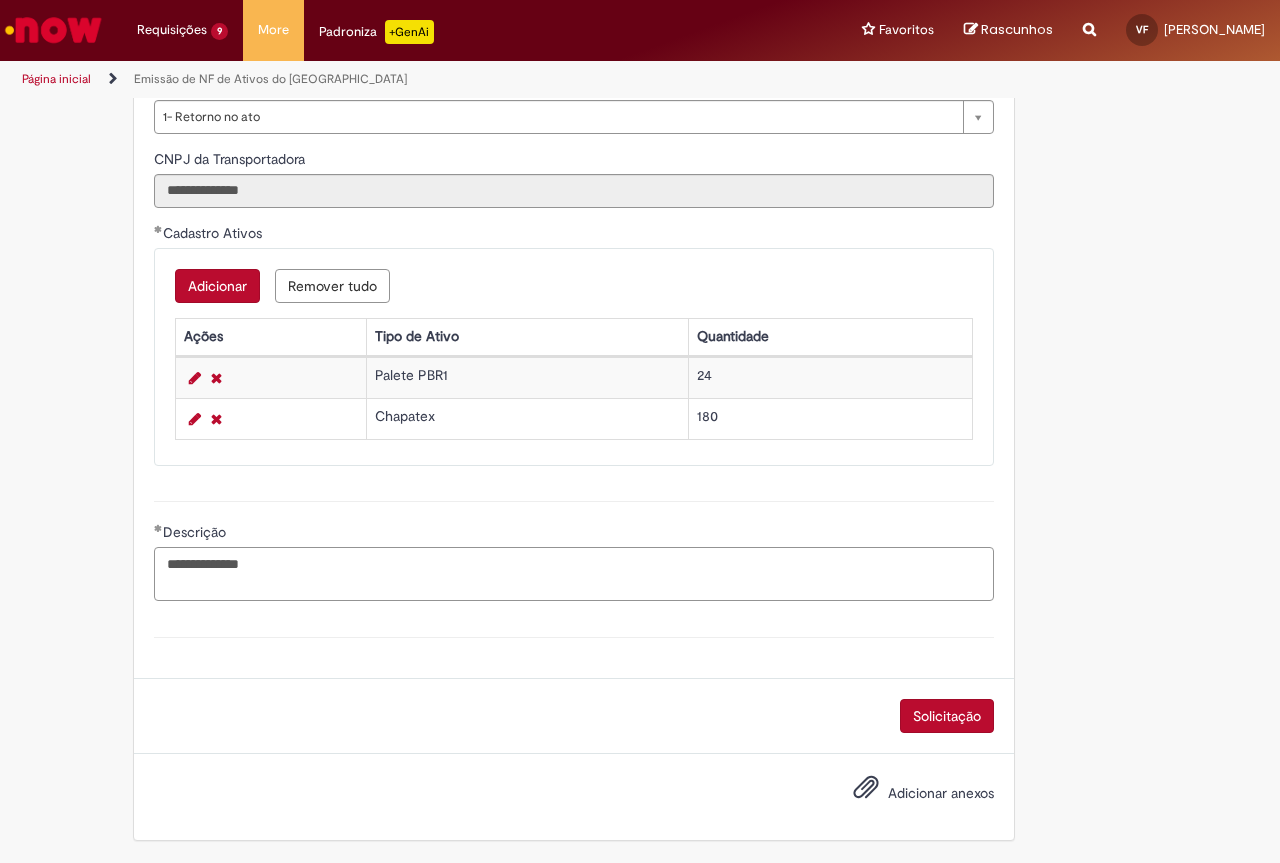 type on "**********" 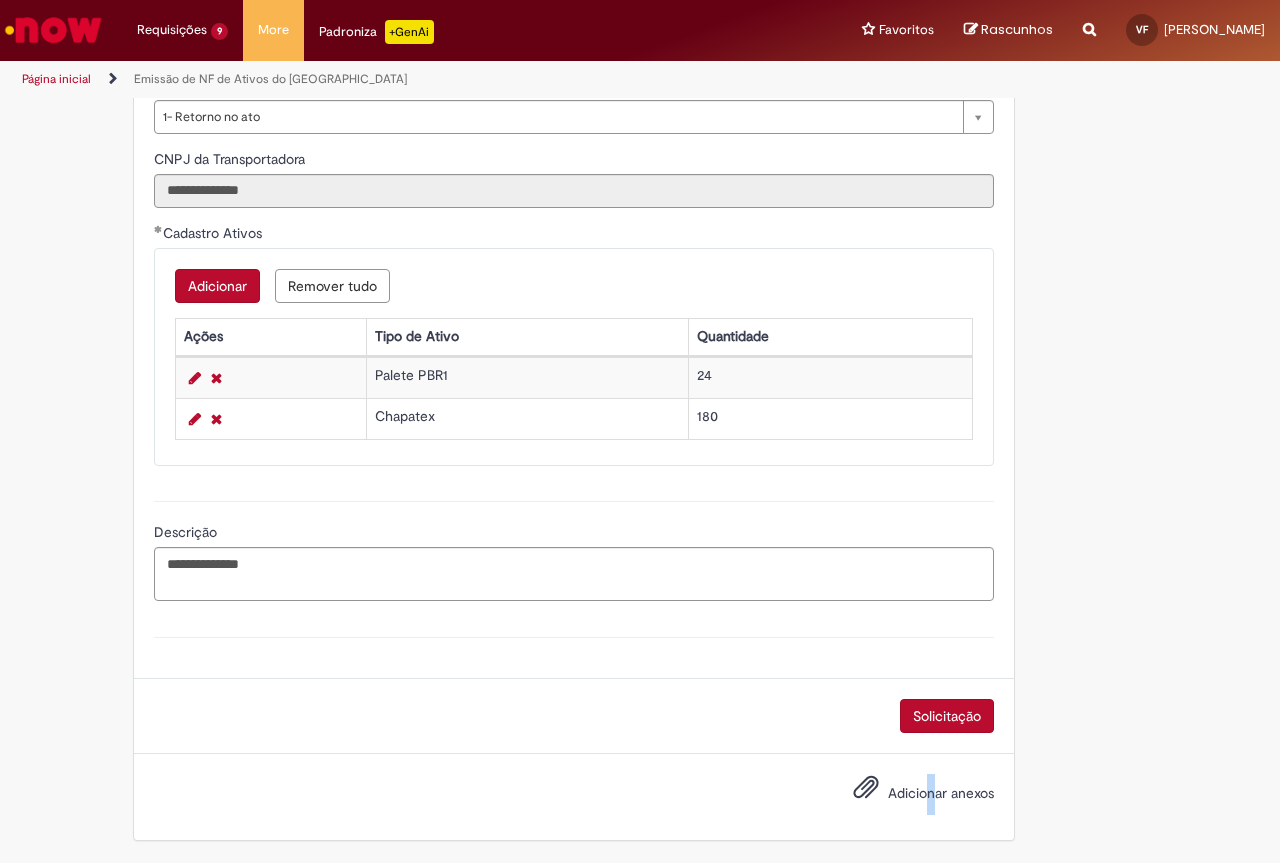 click on "Adicionar anexos" at bounding box center (909, 794) 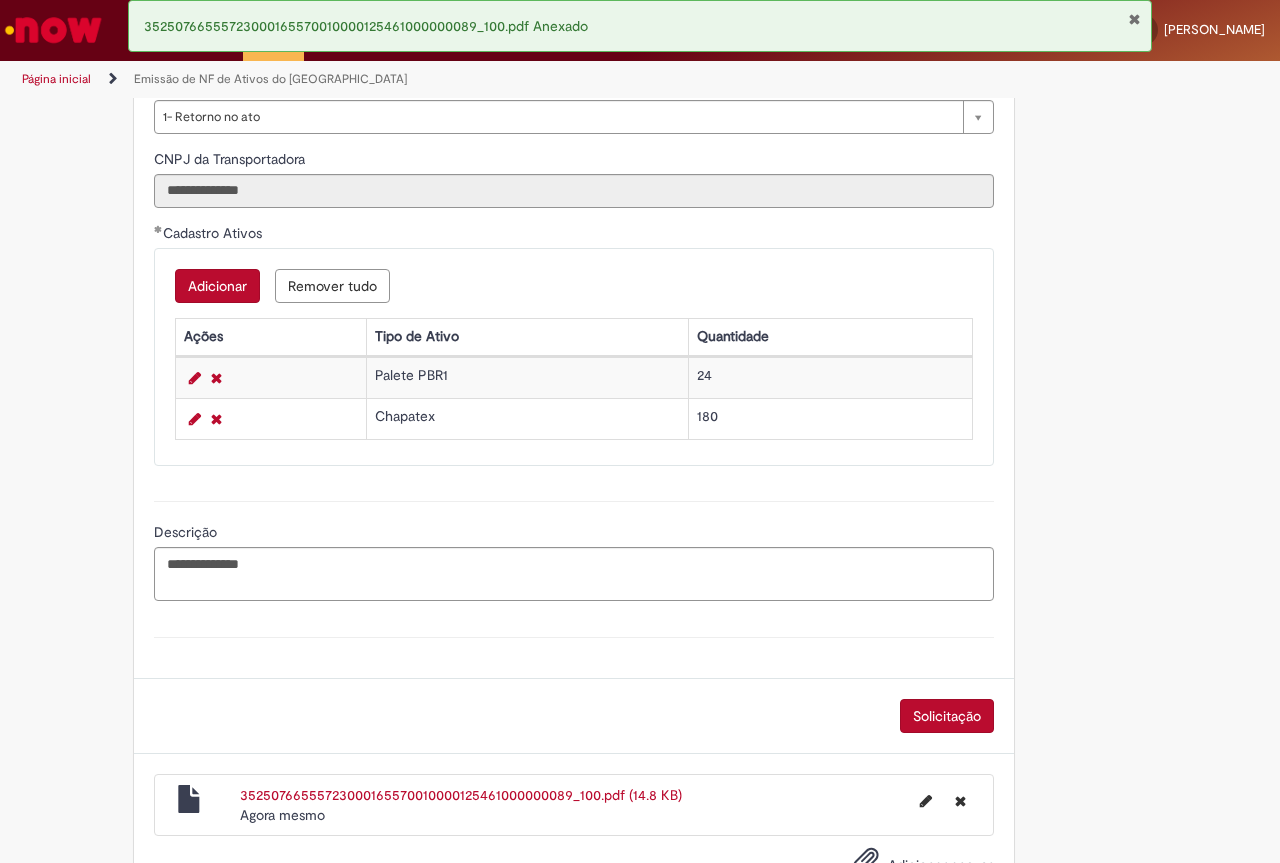 click on "Solicitação" at bounding box center [947, 716] 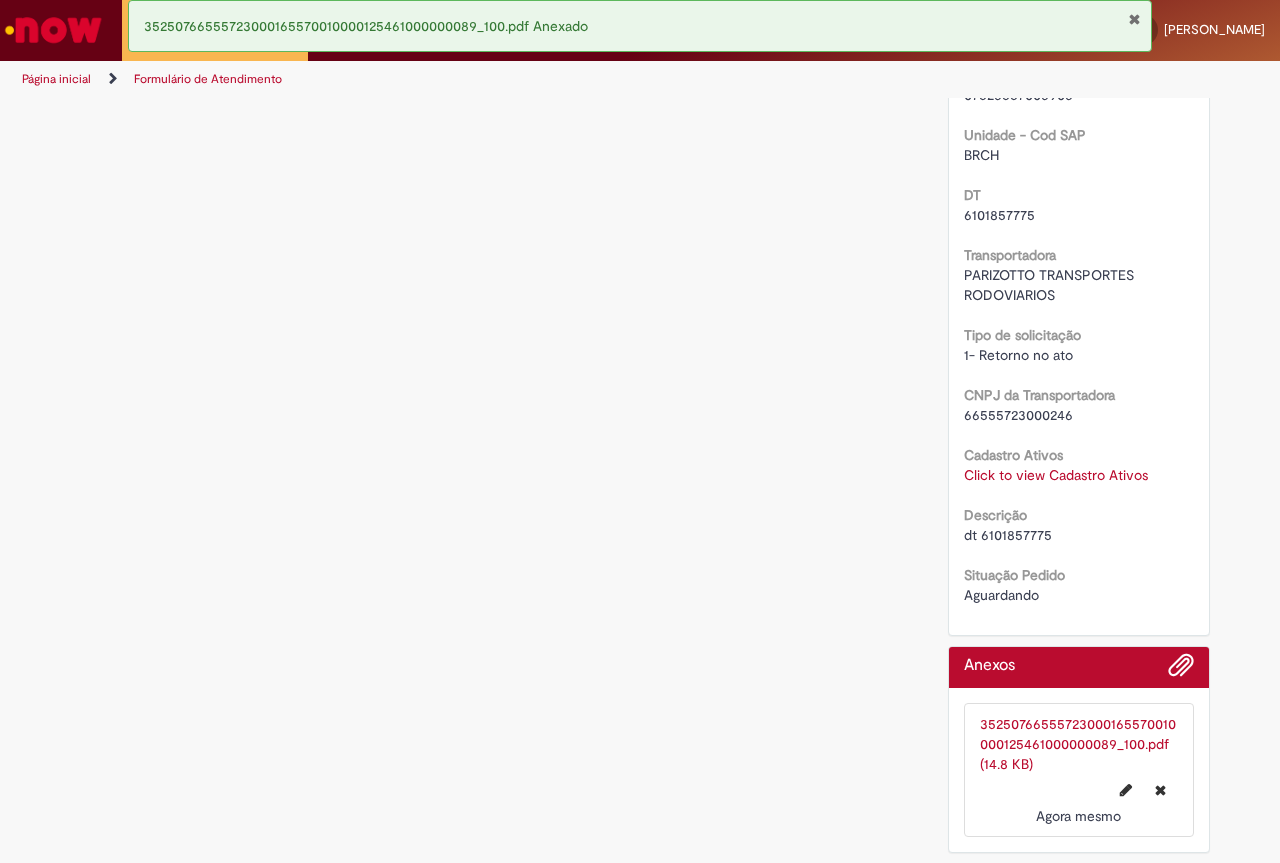 scroll, scrollTop: 0, scrollLeft: 0, axis: both 